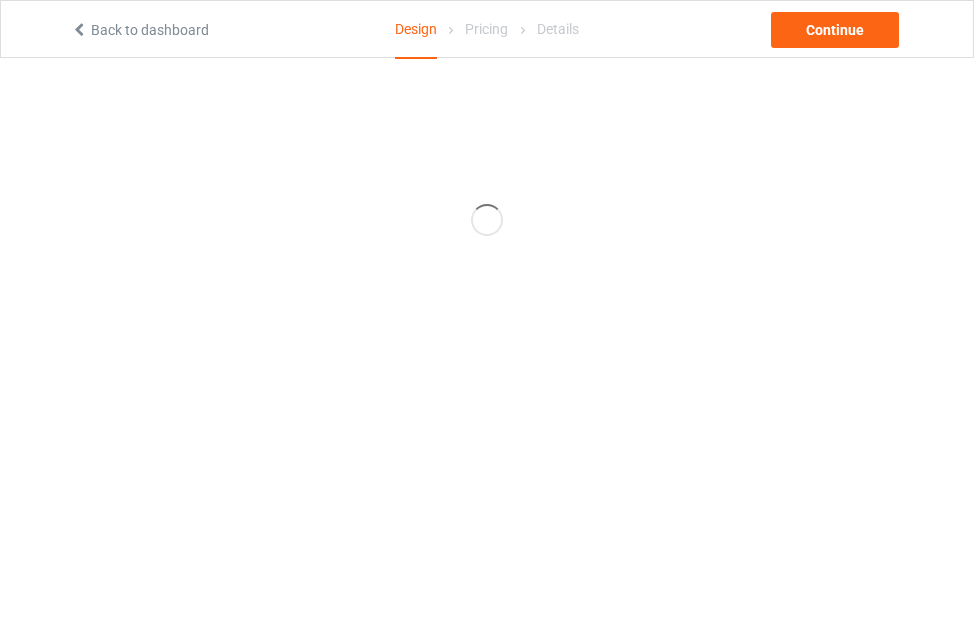 scroll, scrollTop: 0, scrollLeft: 0, axis: both 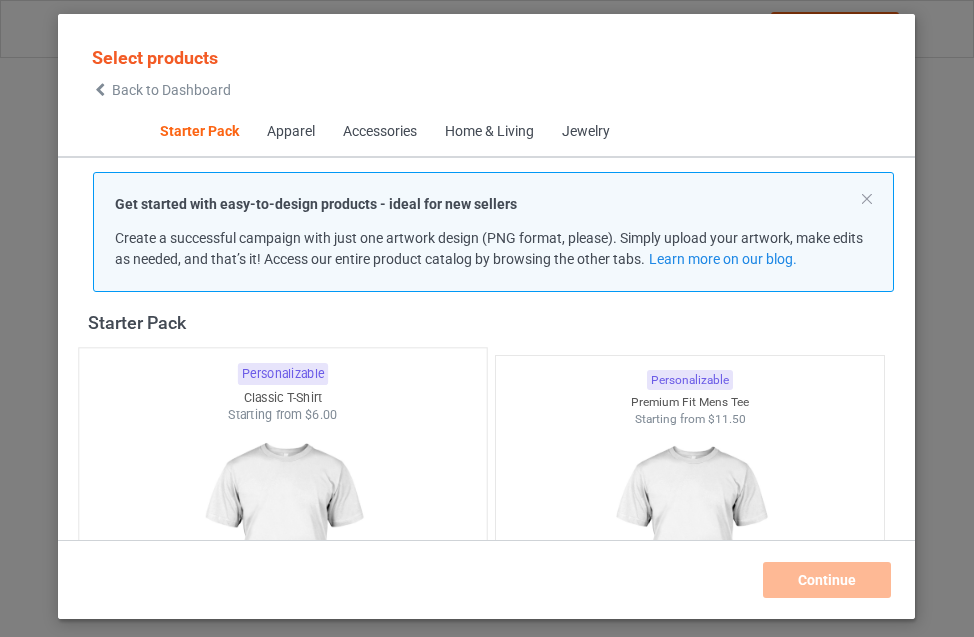 click at bounding box center (283, 541) 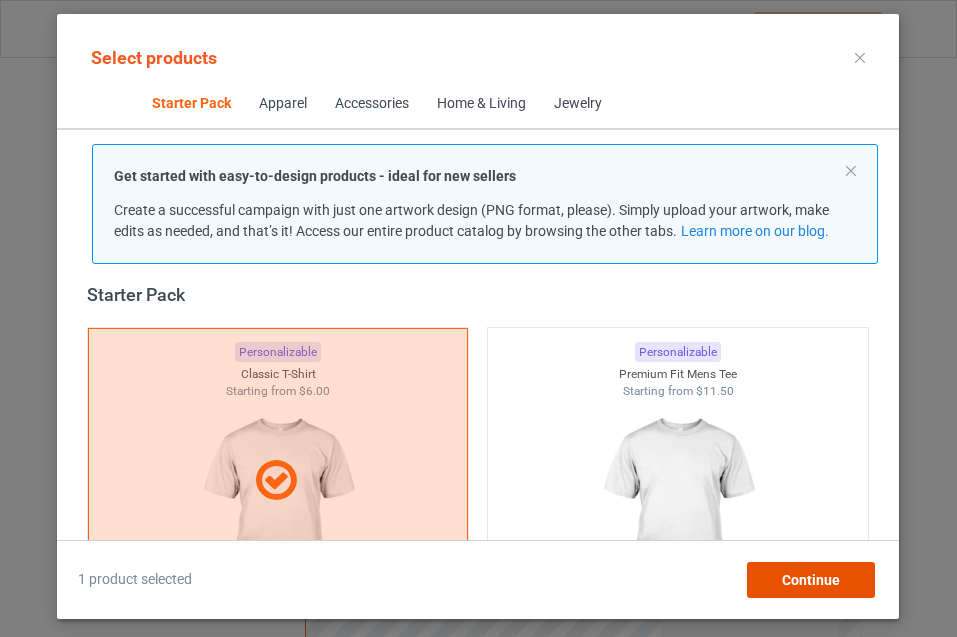click on "Continue" at bounding box center [811, 580] 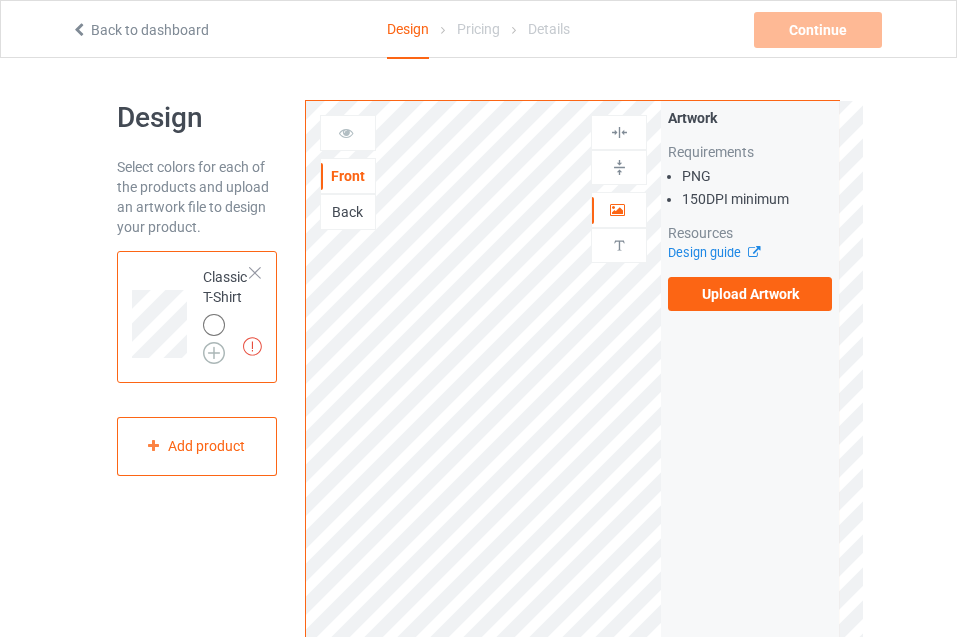 click at bounding box center [214, 353] 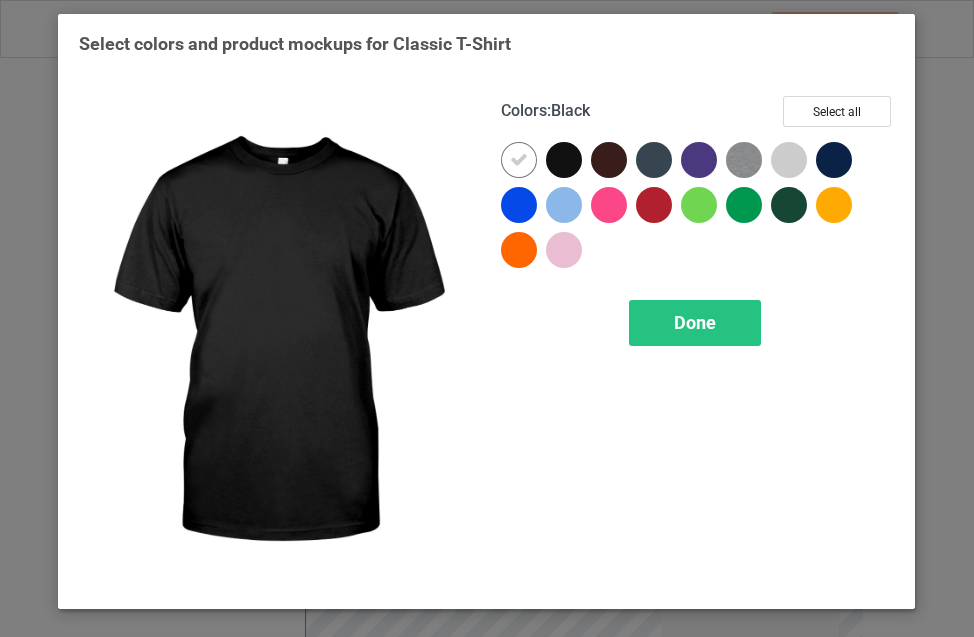 click at bounding box center (564, 160) 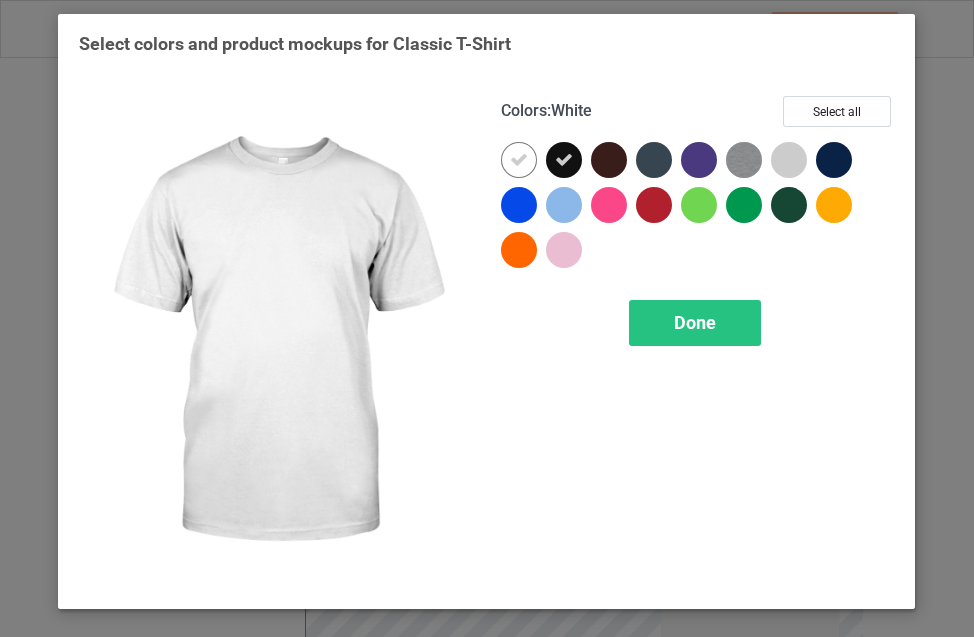 click at bounding box center [519, 160] 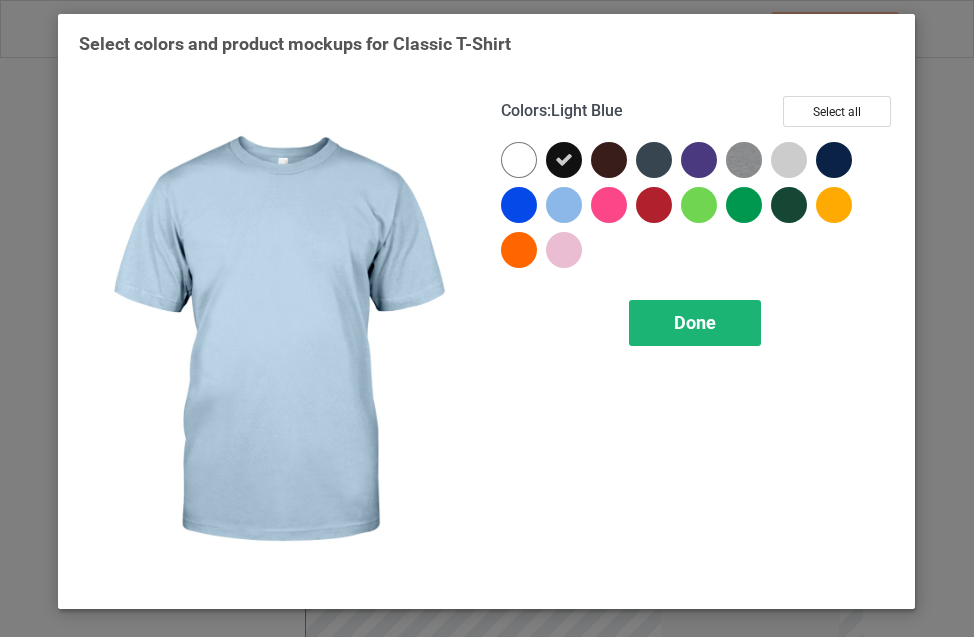 click on "Done" at bounding box center (696, 323) 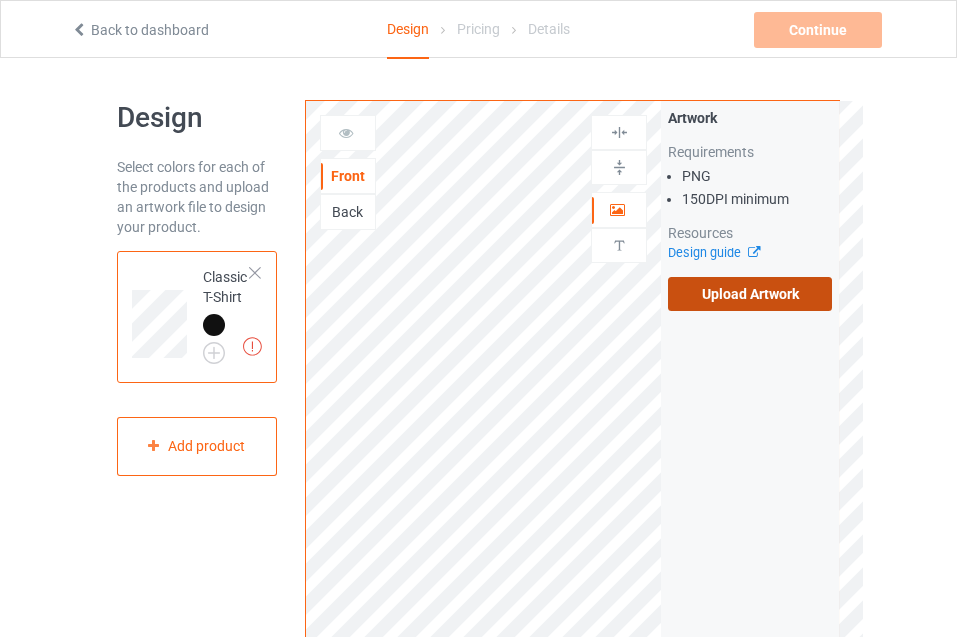 click on "Upload Artwork" at bounding box center (750, 294) 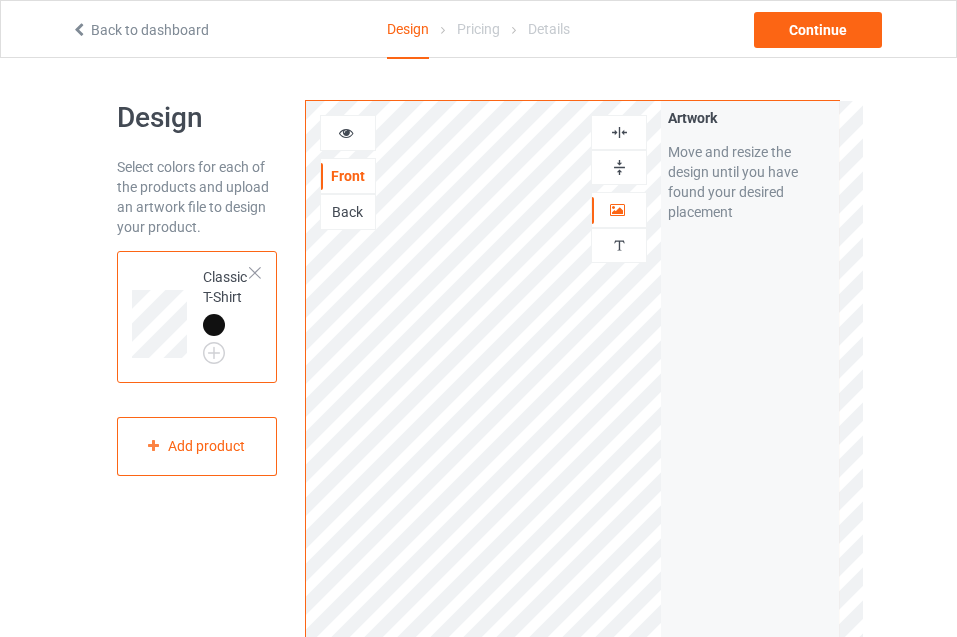 click at bounding box center [346, 130] 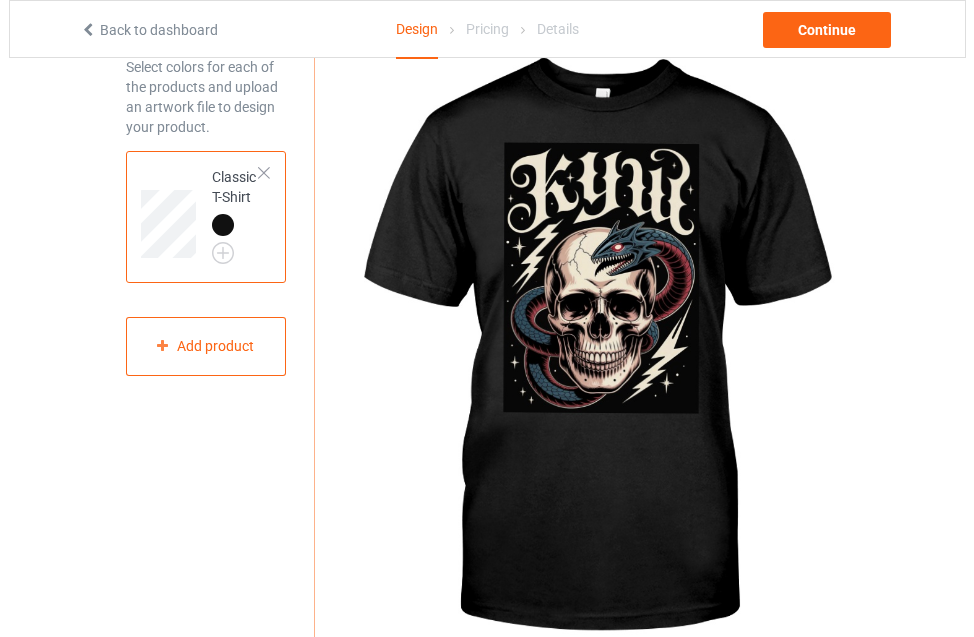 scroll, scrollTop: 0, scrollLeft: 0, axis: both 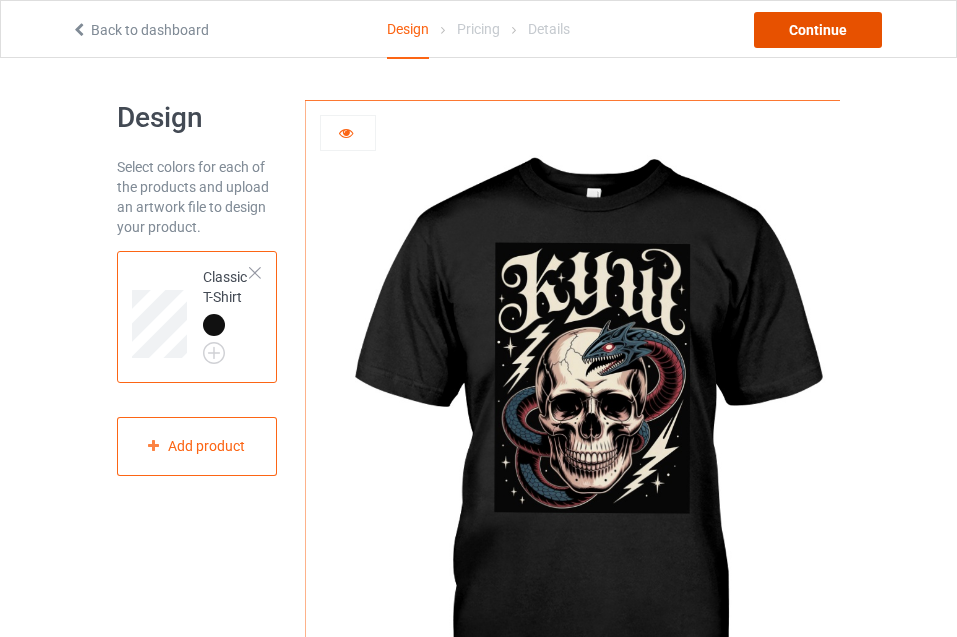 click on "Continue" at bounding box center [818, 30] 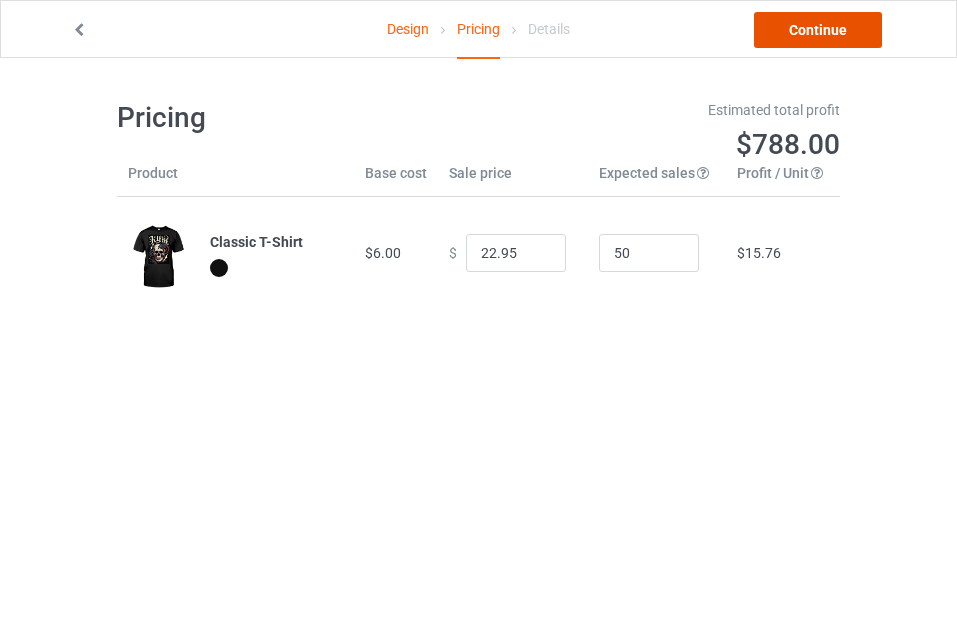 click on "Continue" at bounding box center (818, 30) 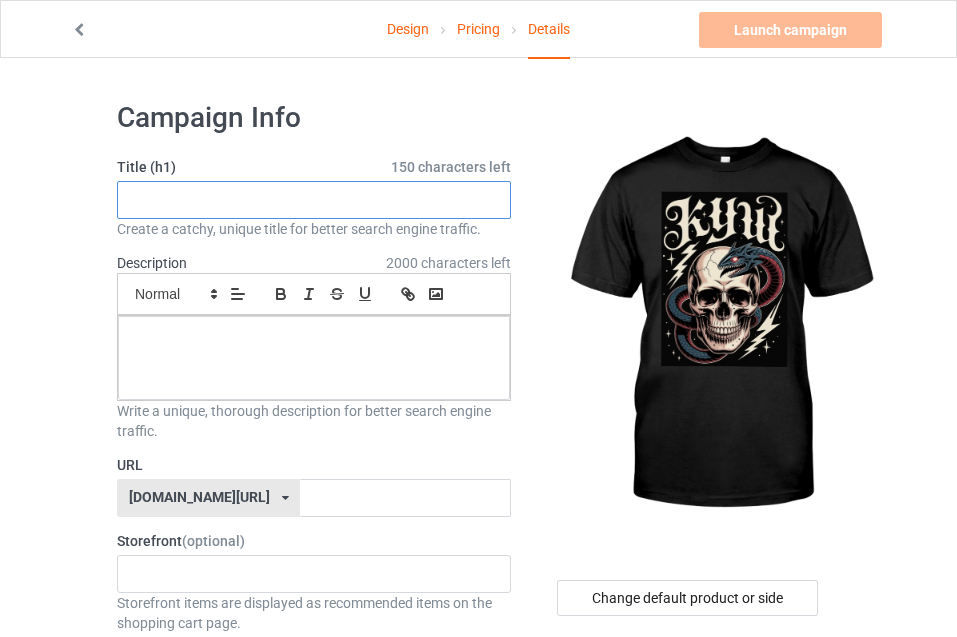 click at bounding box center [314, 200] 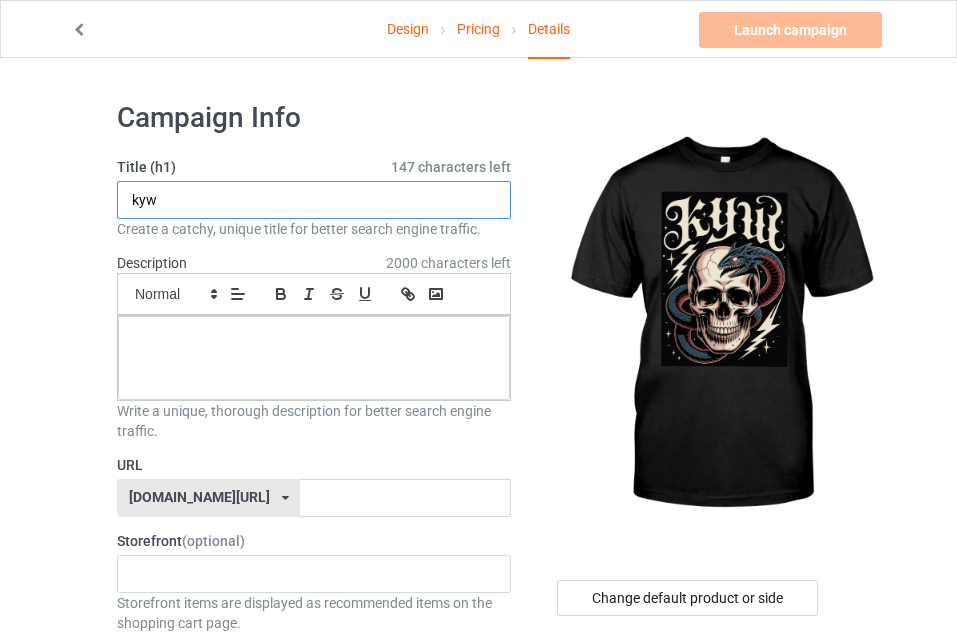 type on "kyw" 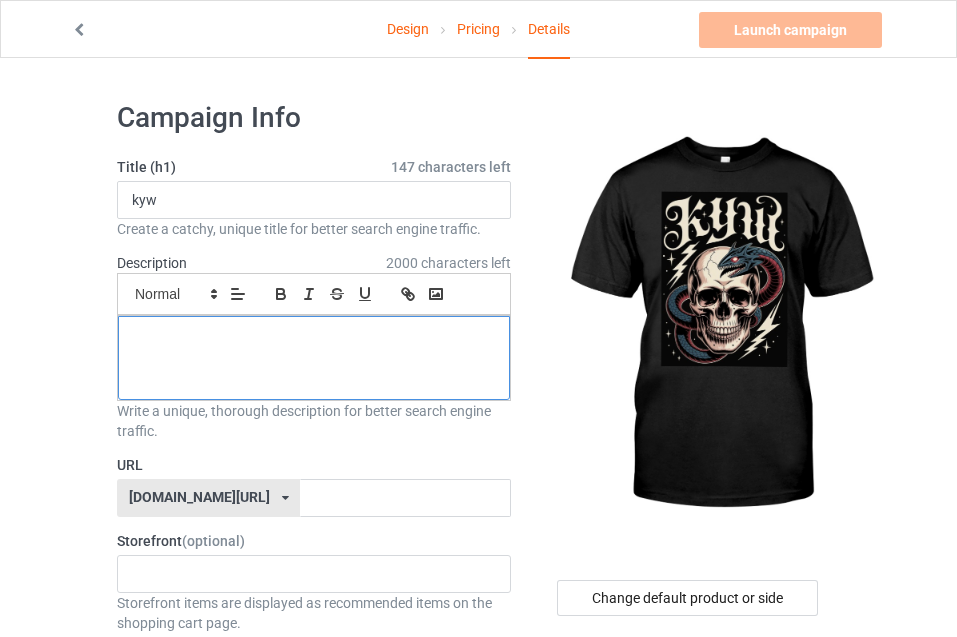 click at bounding box center (314, 358) 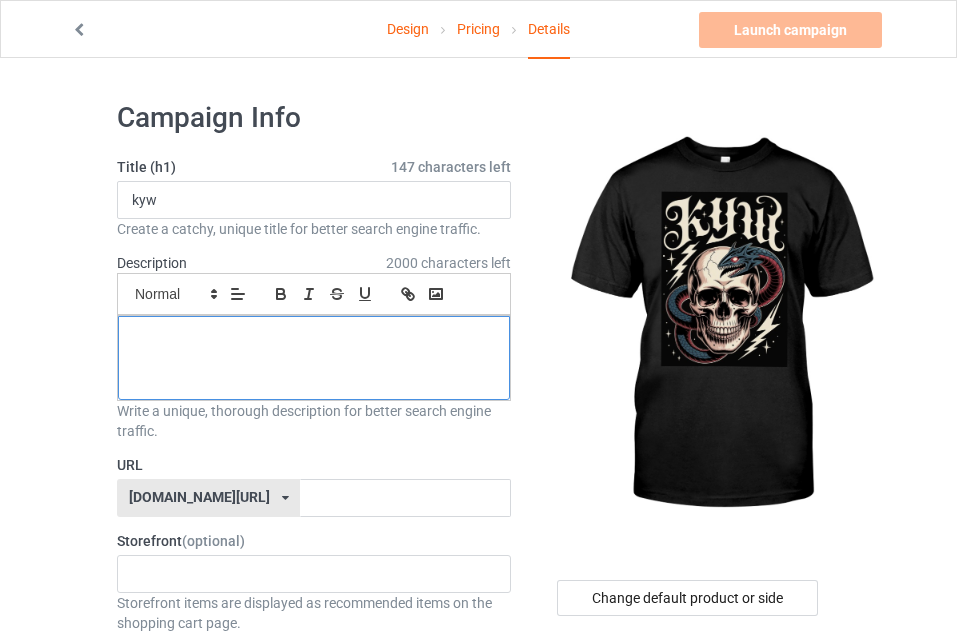 type 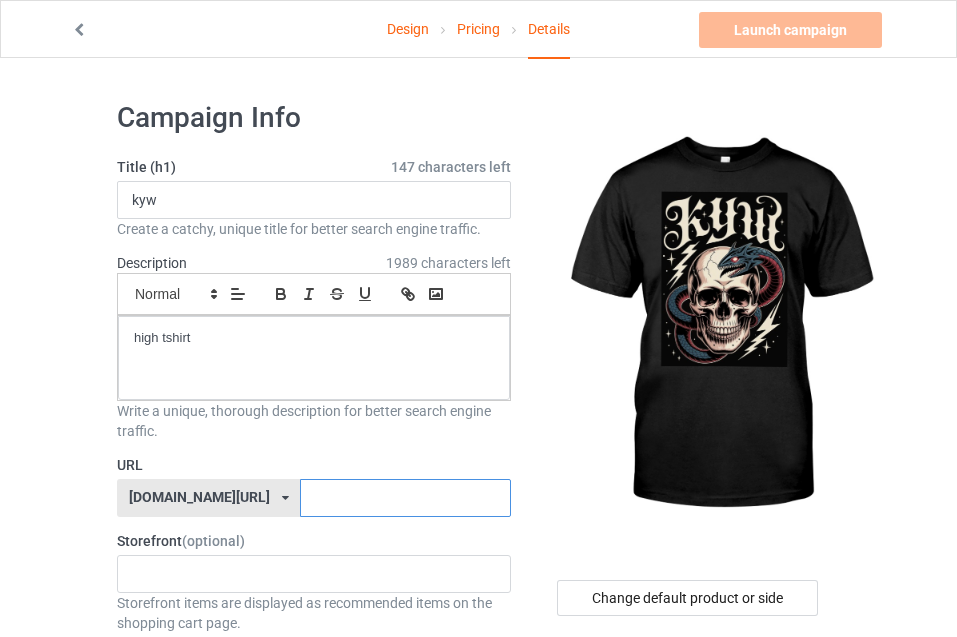 click at bounding box center (405, 498) 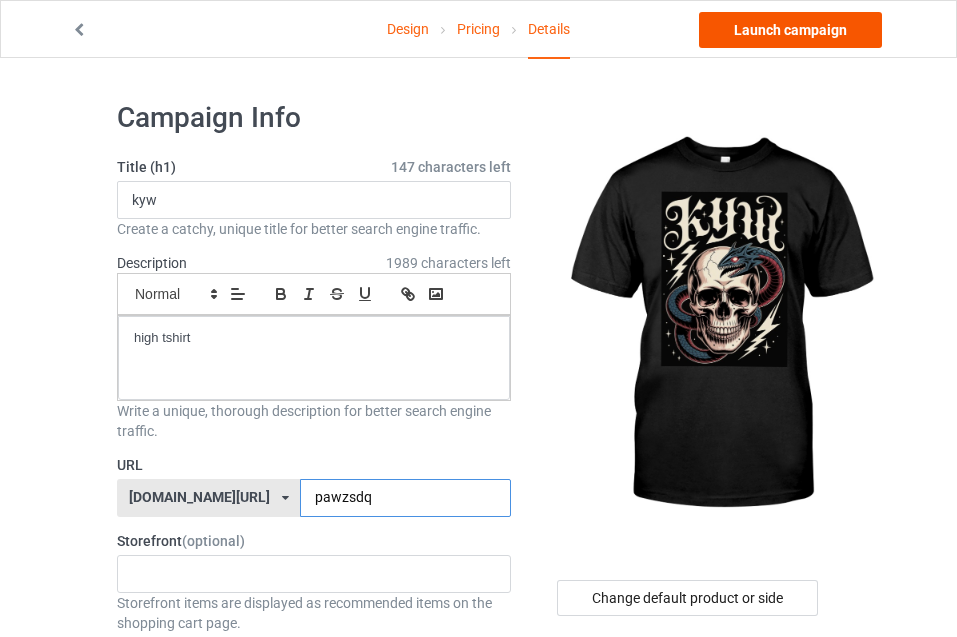 type on "pawzsdq" 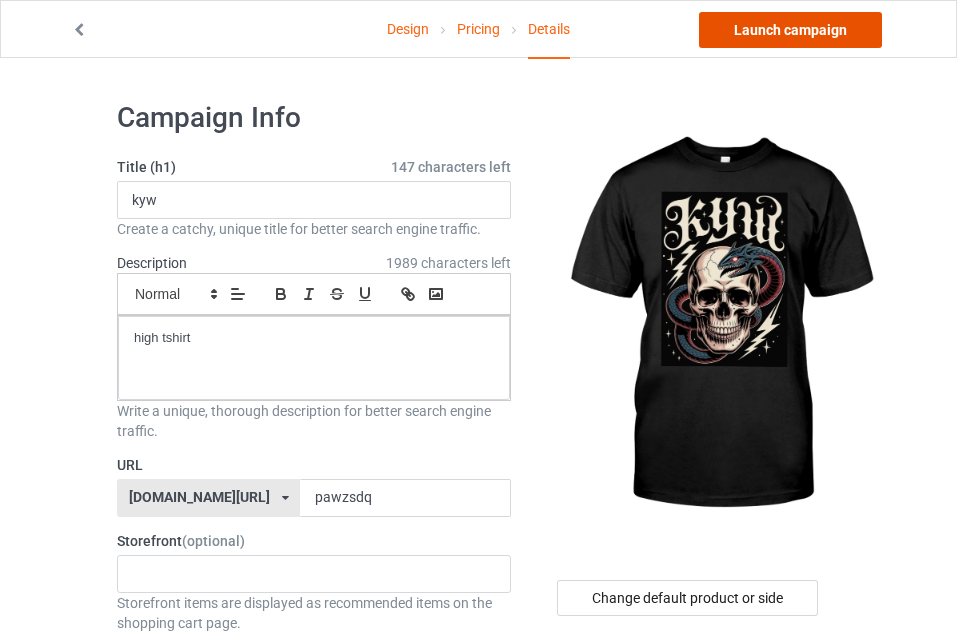 click on "Launch campaign" at bounding box center (790, 30) 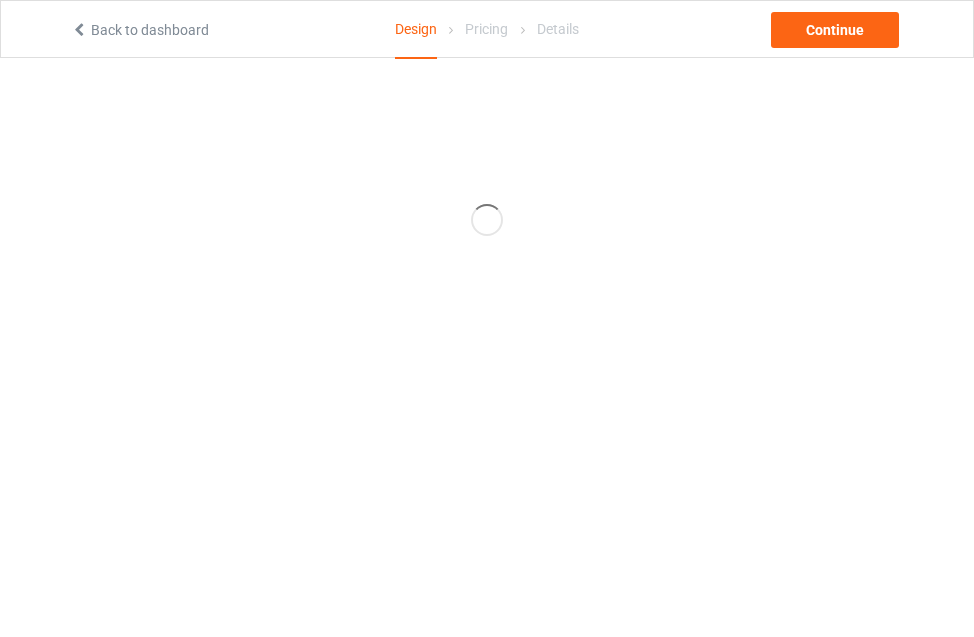 scroll, scrollTop: 0, scrollLeft: 0, axis: both 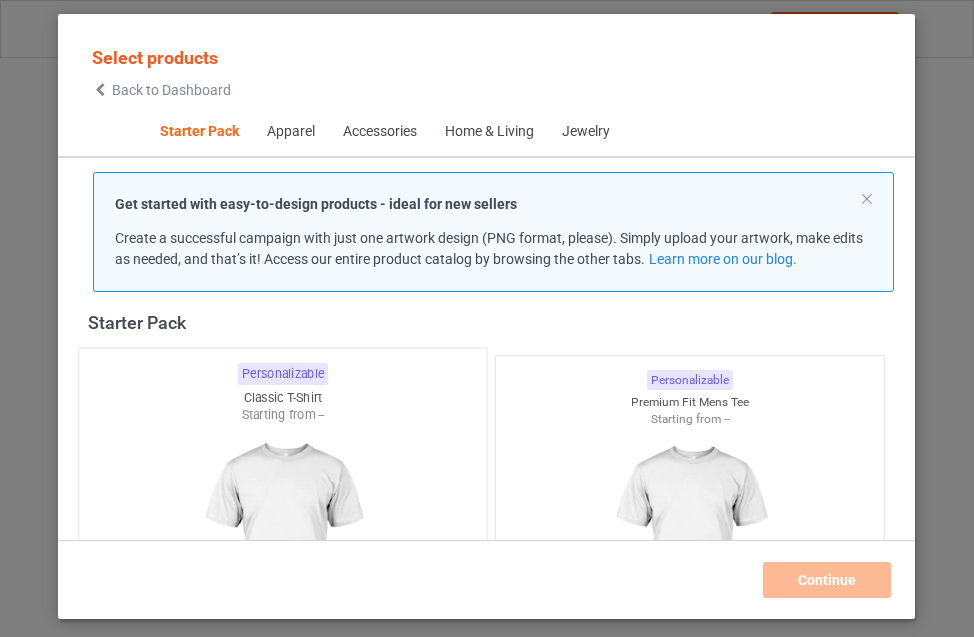click on "Starting from   --" at bounding box center [282, 414] 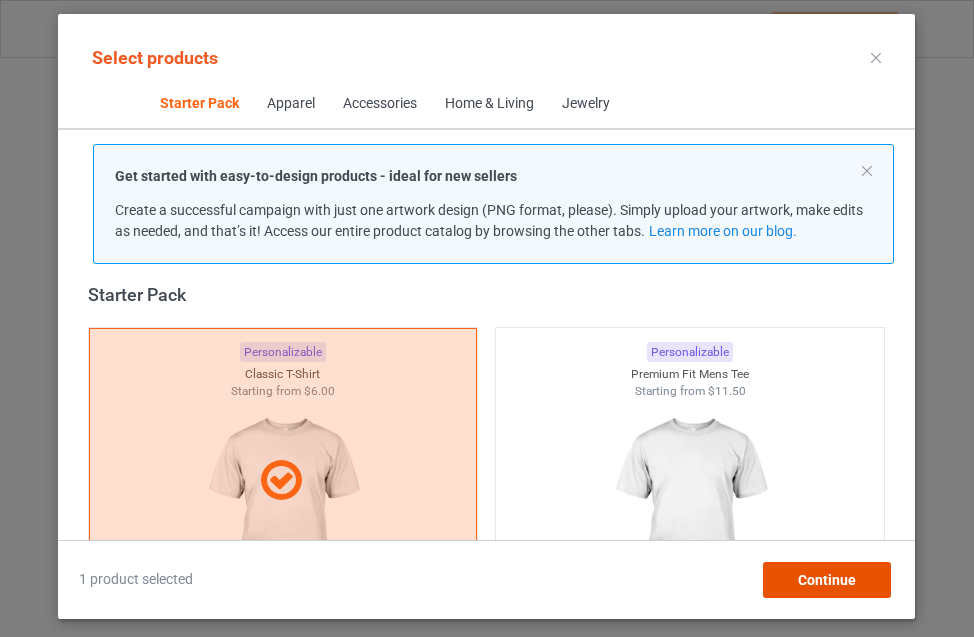 click on "Continue" at bounding box center [827, 580] 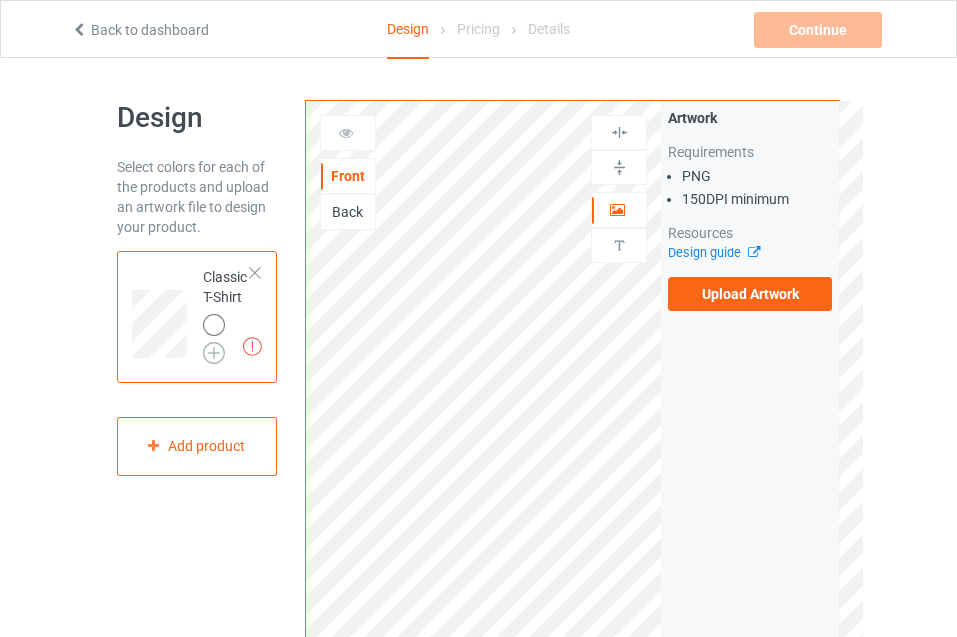 click at bounding box center [214, 353] 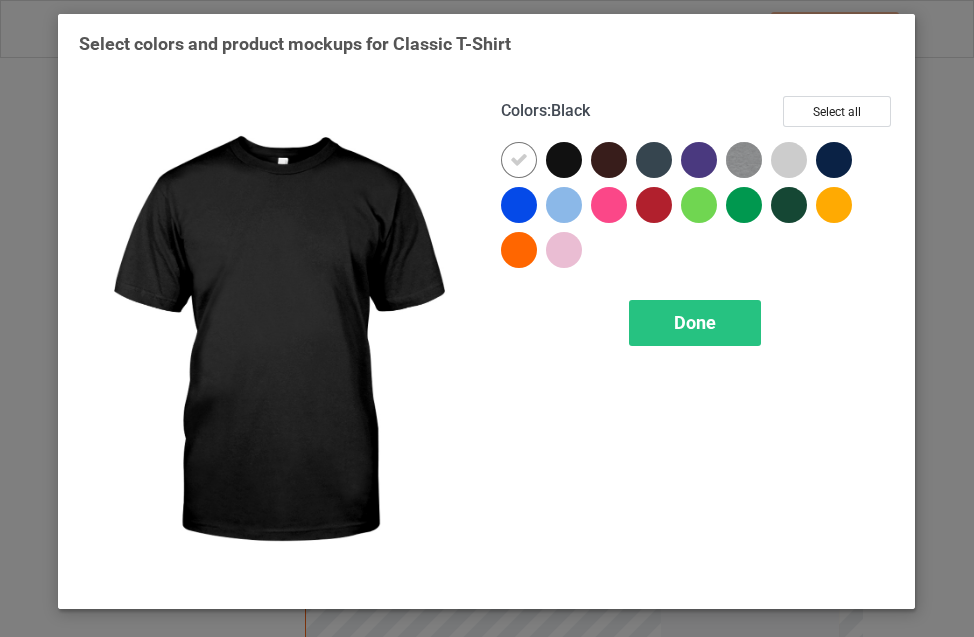 click at bounding box center [564, 160] 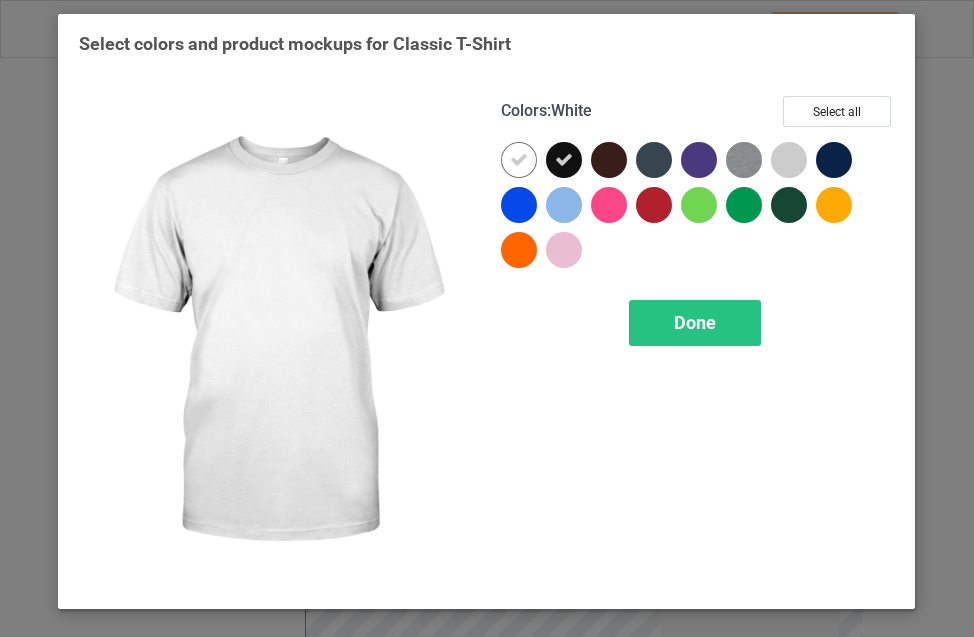 click at bounding box center (519, 160) 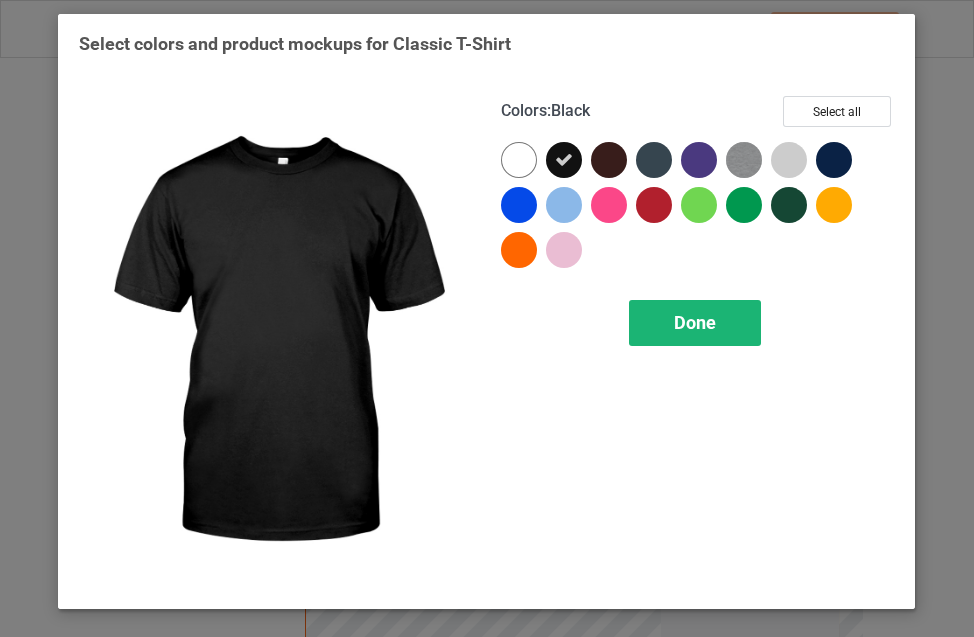 click on "Done" at bounding box center (696, 322) 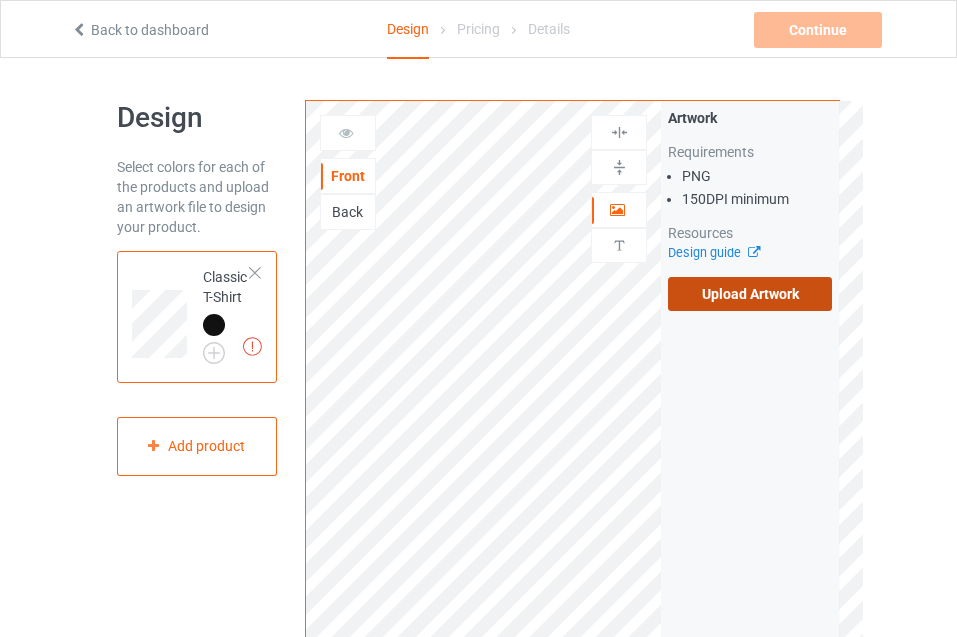 click on "Upload Artwork" at bounding box center [750, 294] 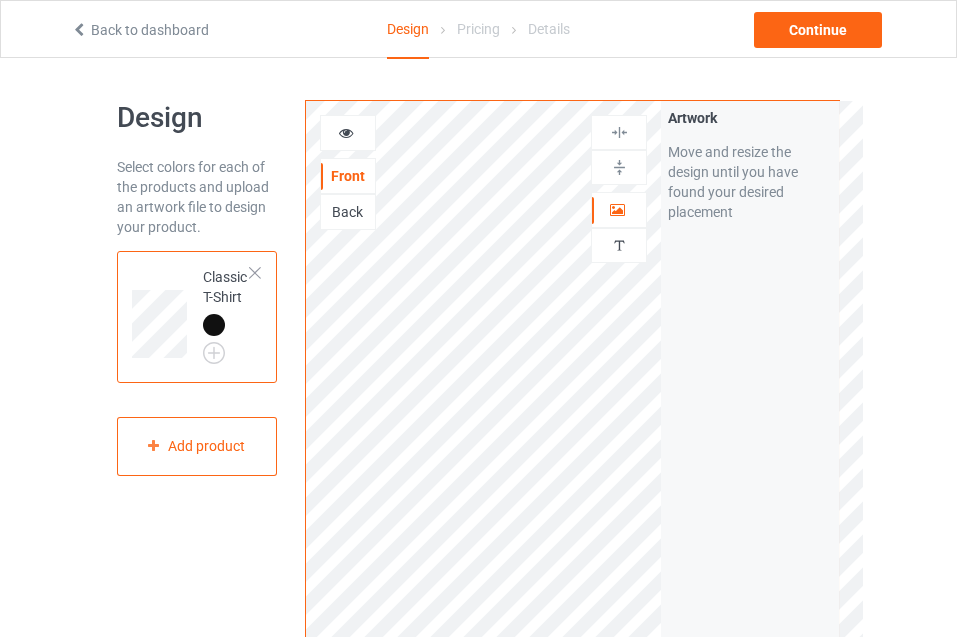 click at bounding box center [346, 130] 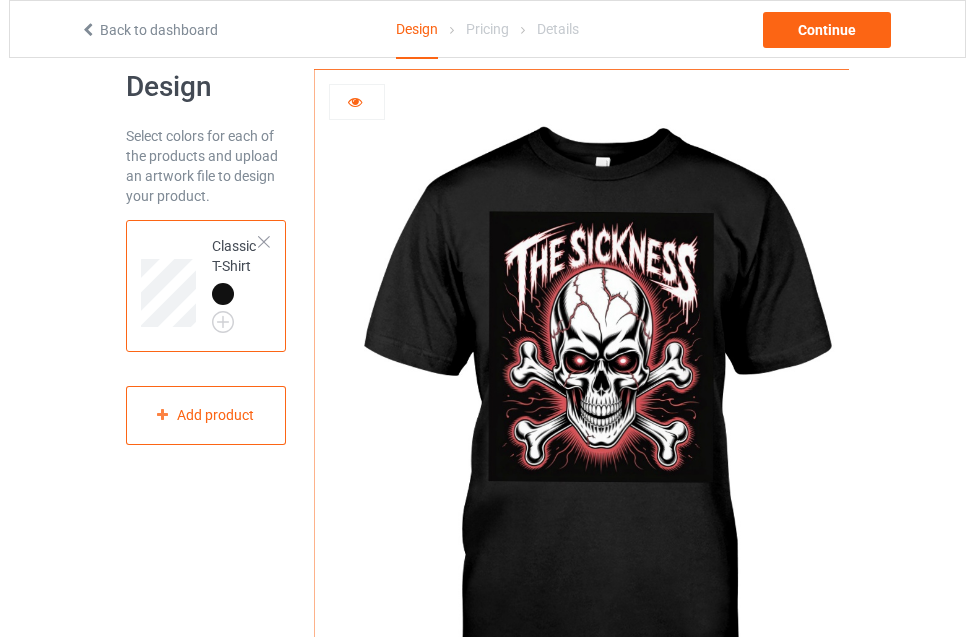 scroll, scrollTop: 0, scrollLeft: 0, axis: both 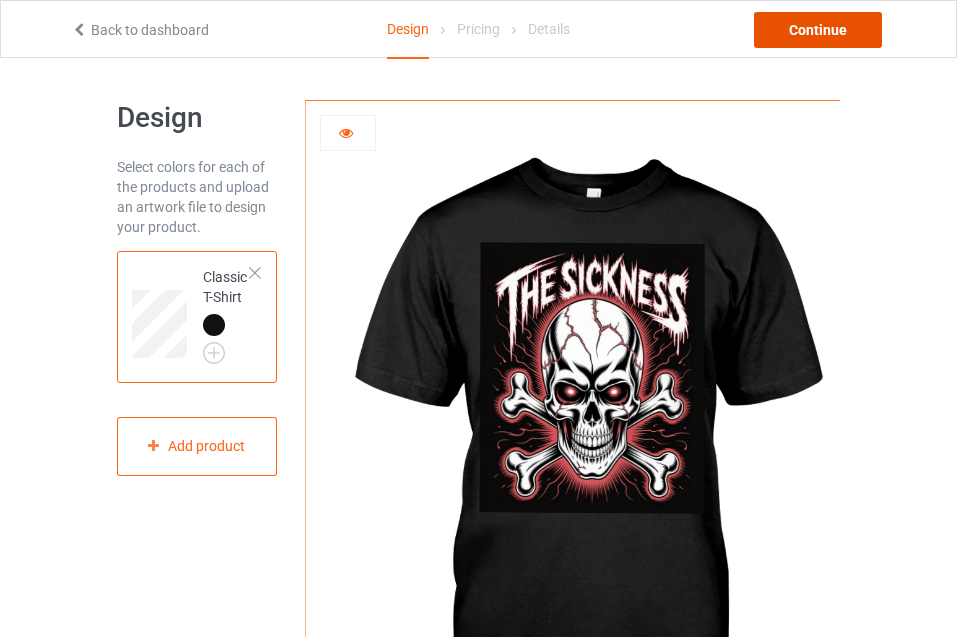 click on "Continue" at bounding box center (818, 30) 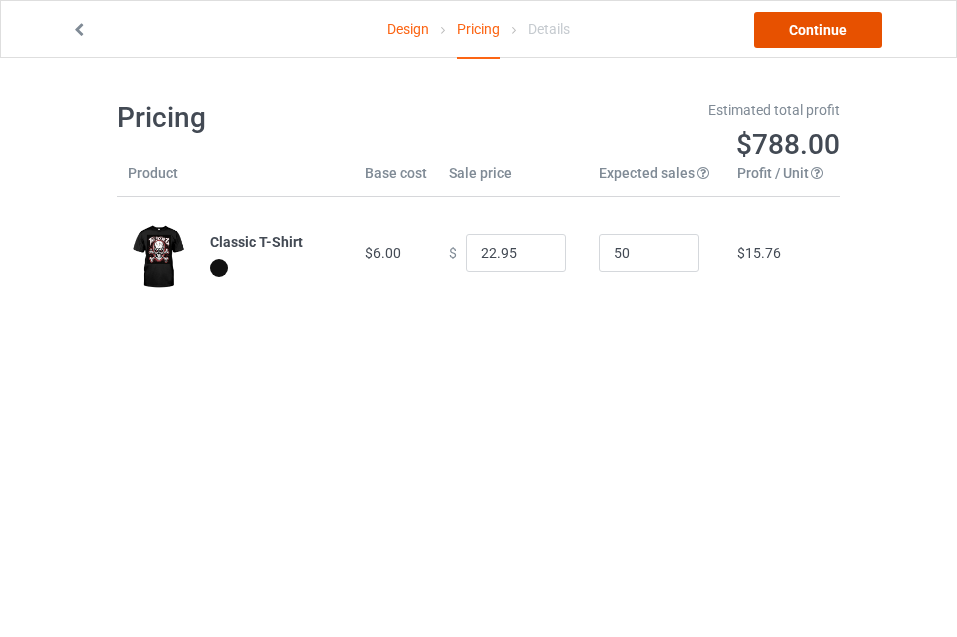 click on "Continue" at bounding box center [818, 30] 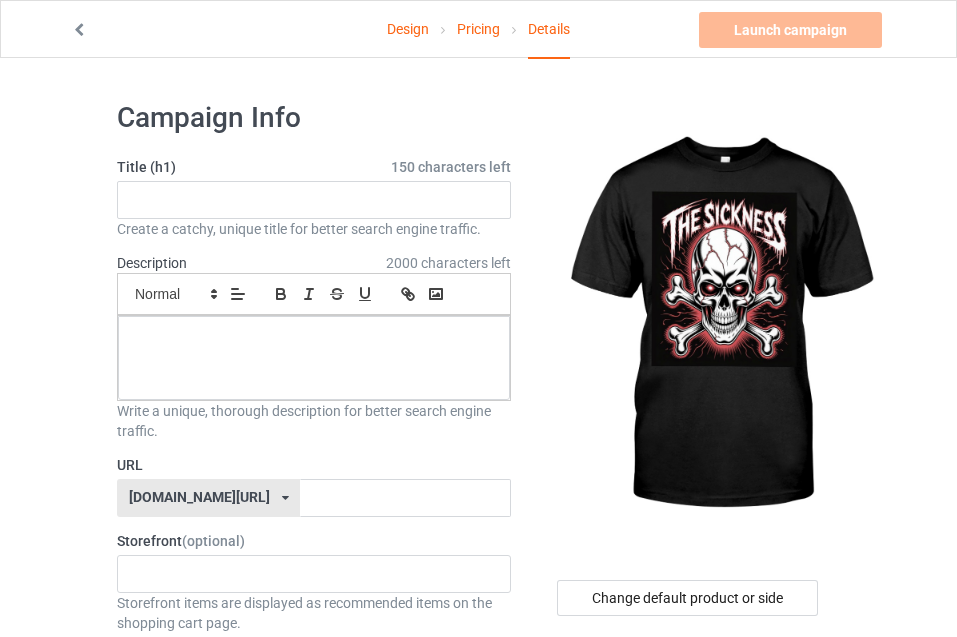drag, startPoint x: 193, startPoint y: 225, endPoint x: 218, endPoint y: 203, distance: 33.30165 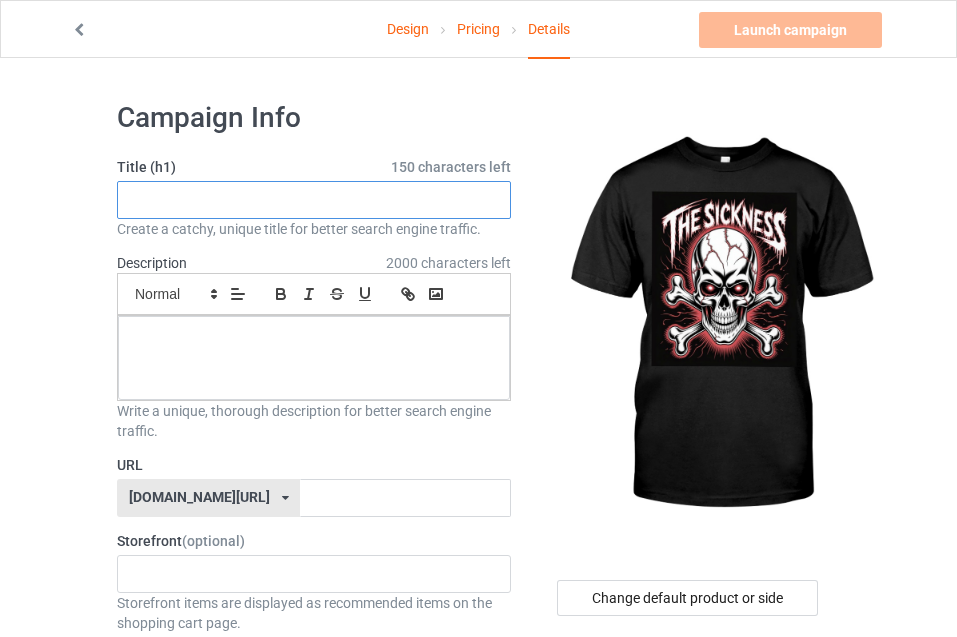 click at bounding box center (314, 200) 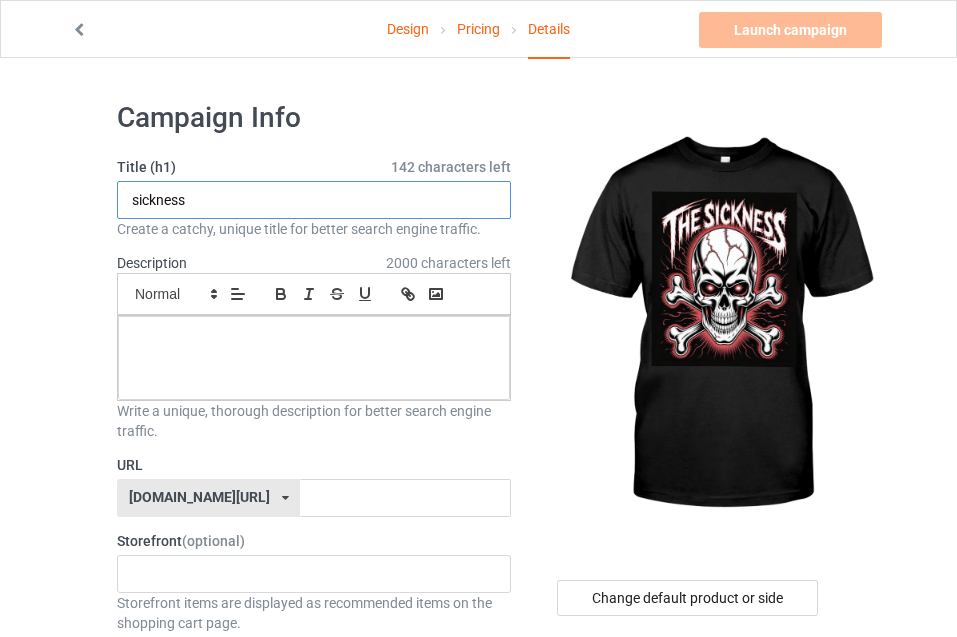 type on "sickness" 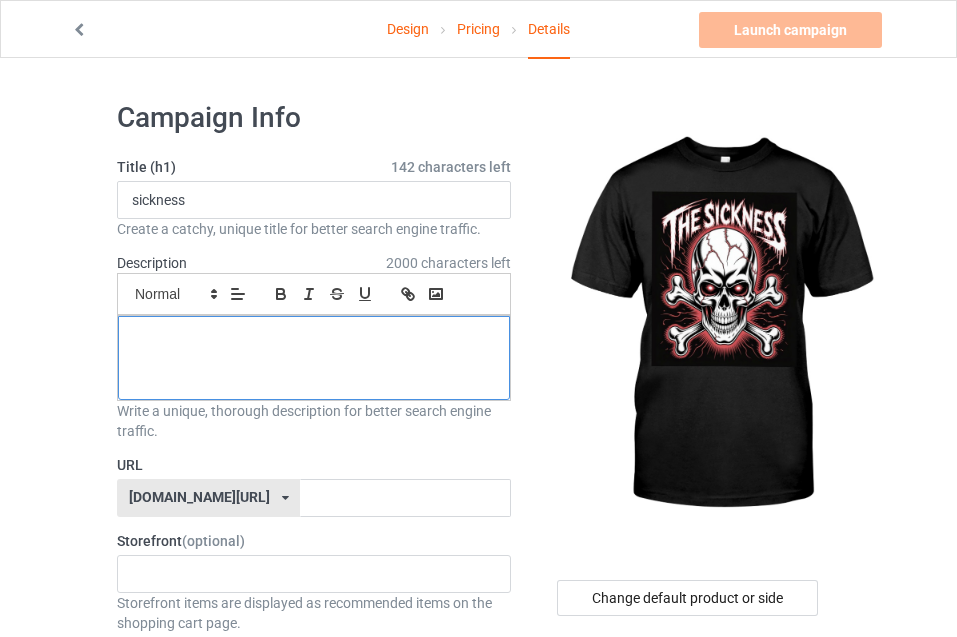 click at bounding box center (314, 338) 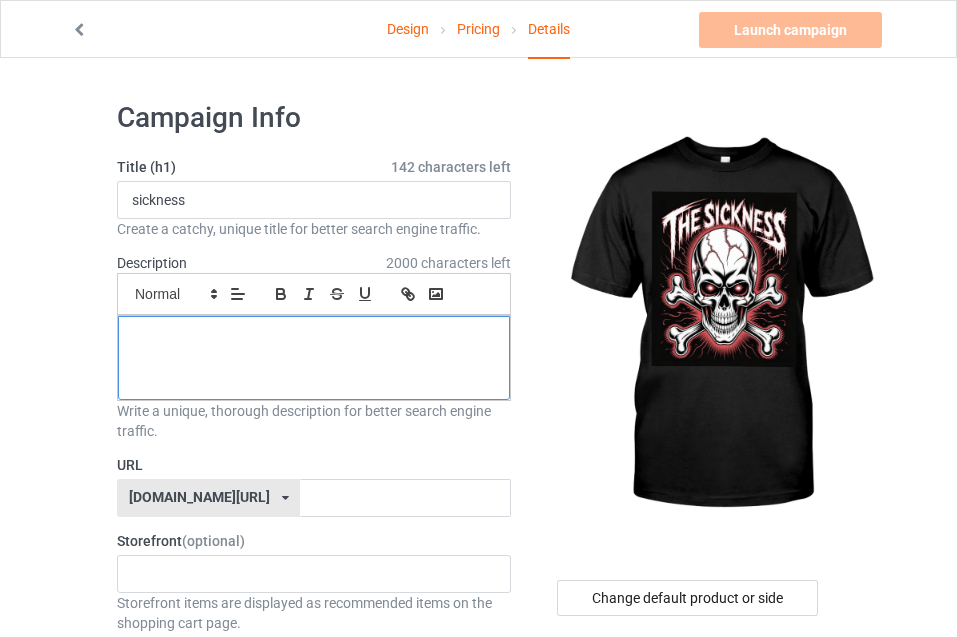 type 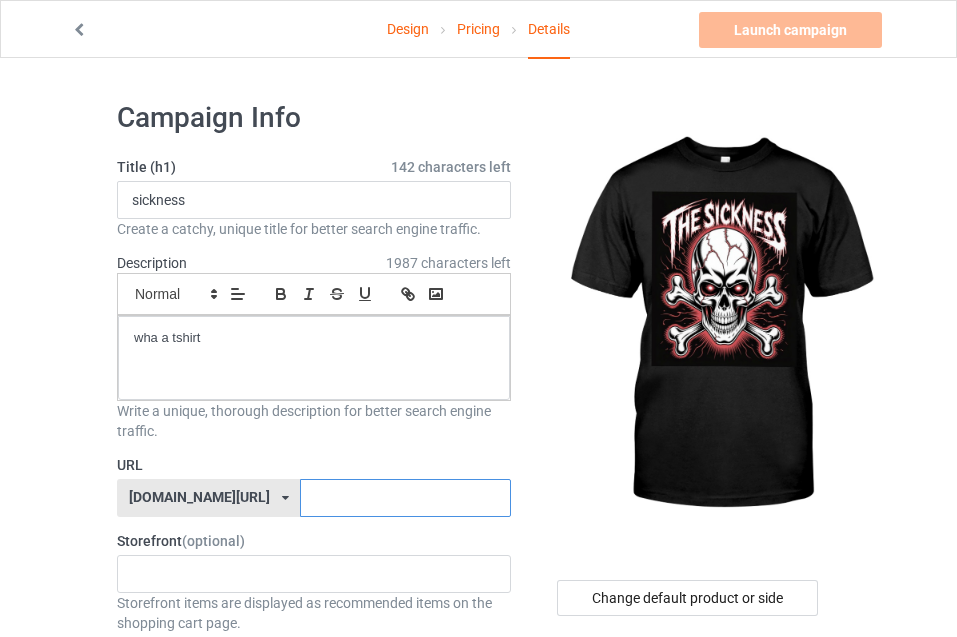 click at bounding box center [405, 498] 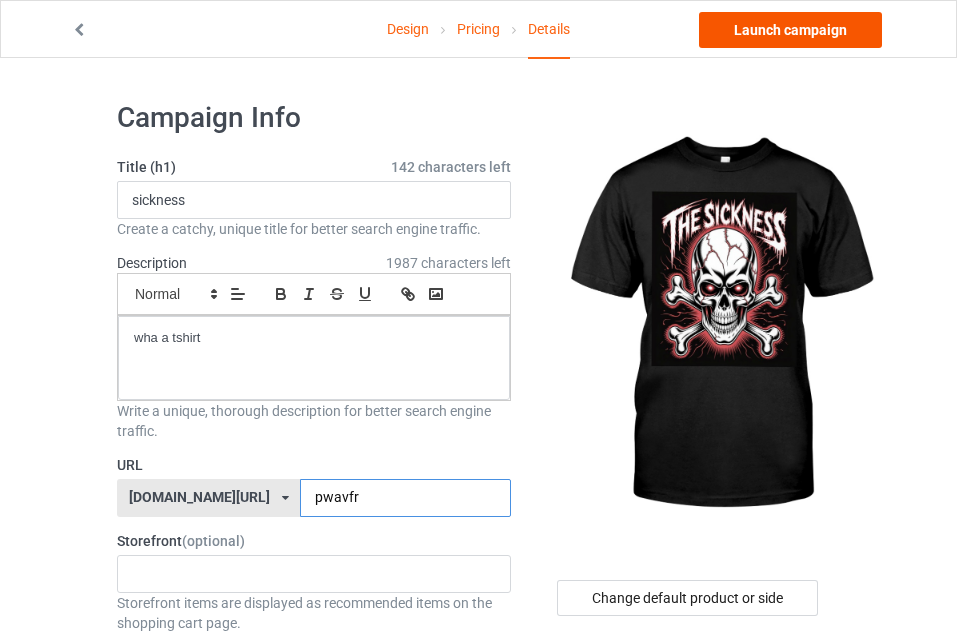 type on "pwavfr" 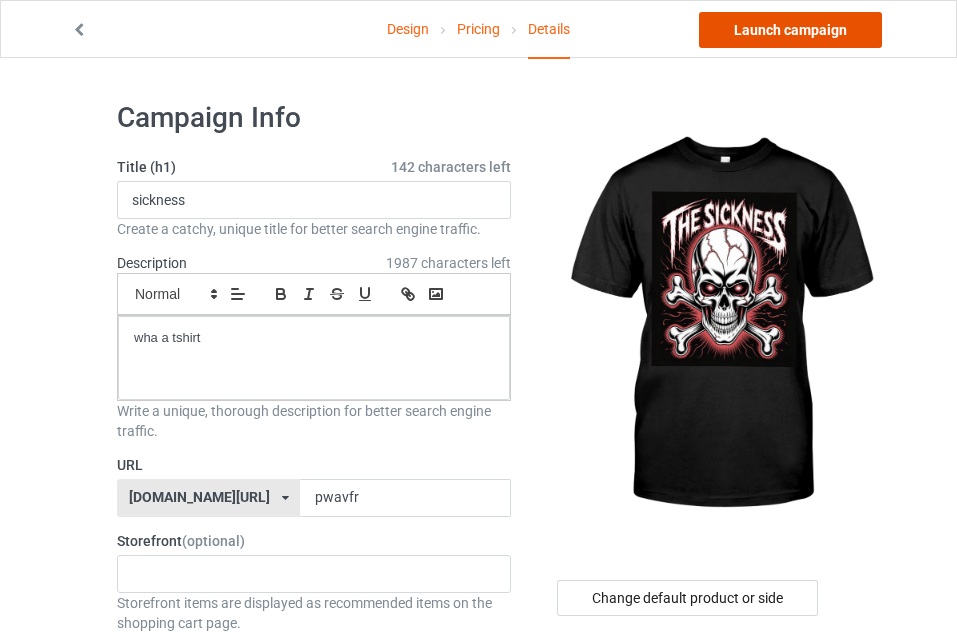 click on "Launch campaign" at bounding box center (790, 30) 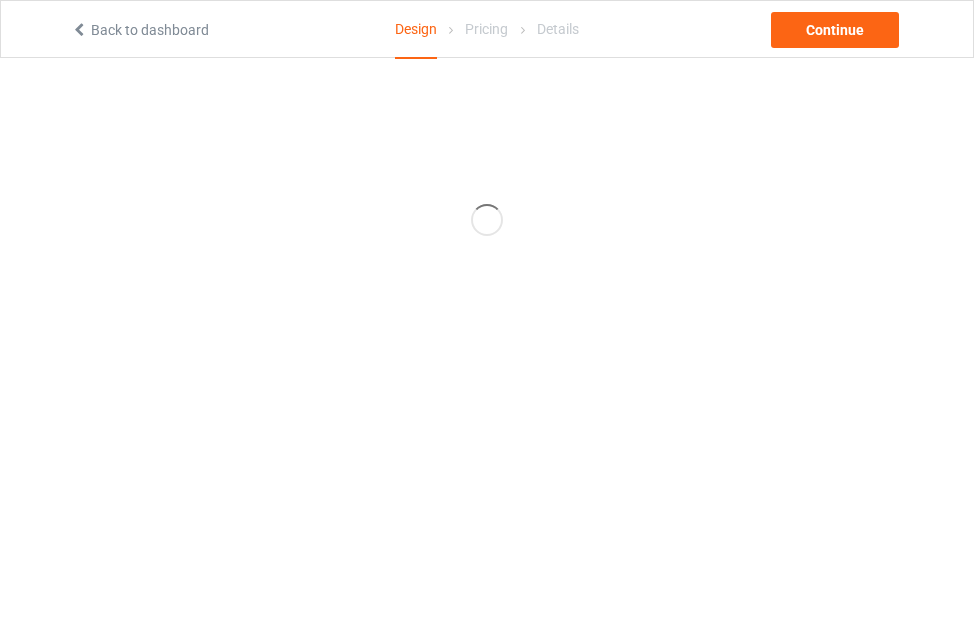 scroll, scrollTop: 0, scrollLeft: 0, axis: both 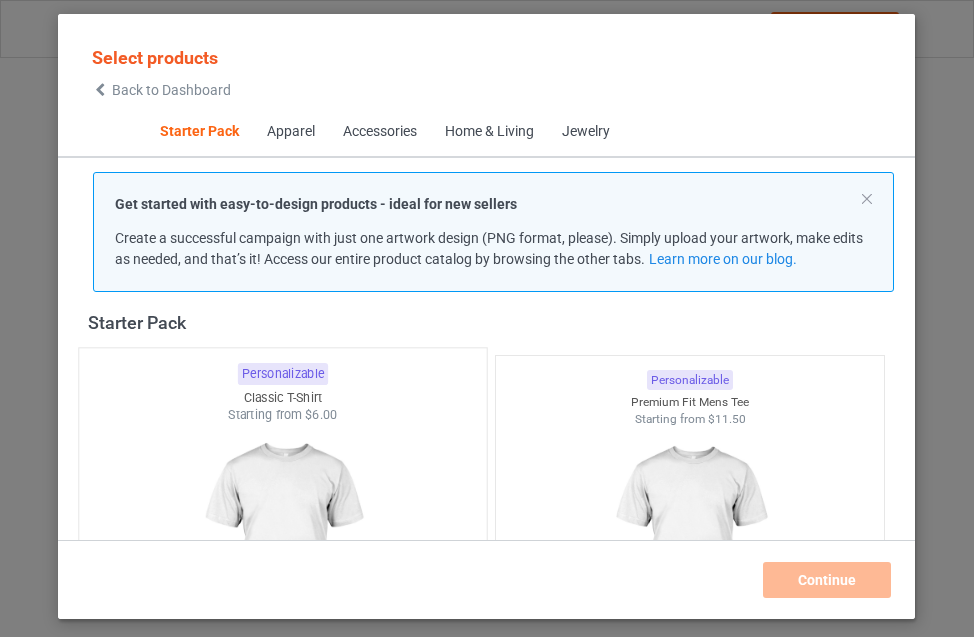 click at bounding box center (283, 541) 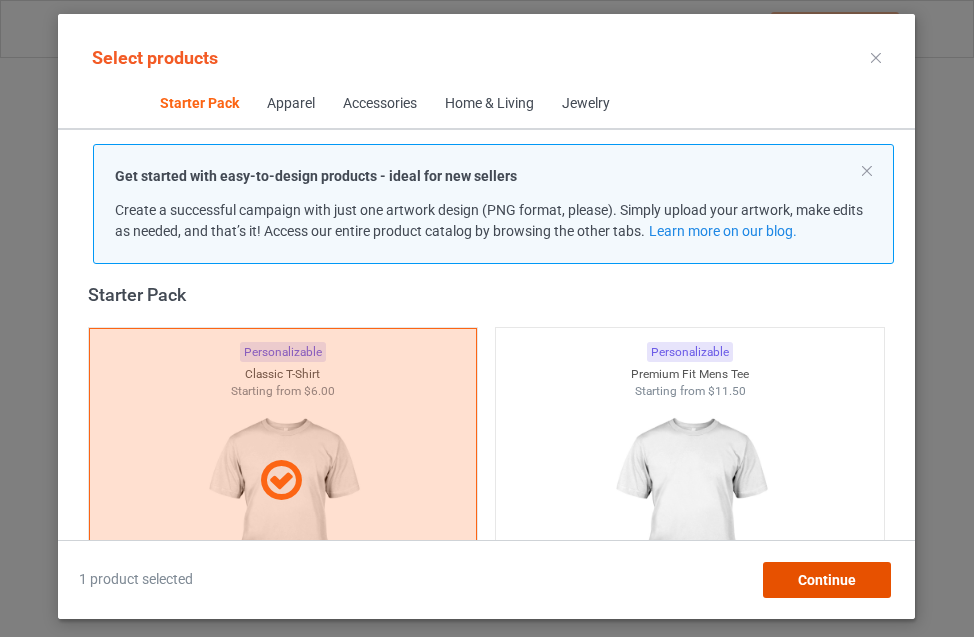 click on "Continue" at bounding box center (827, 580) 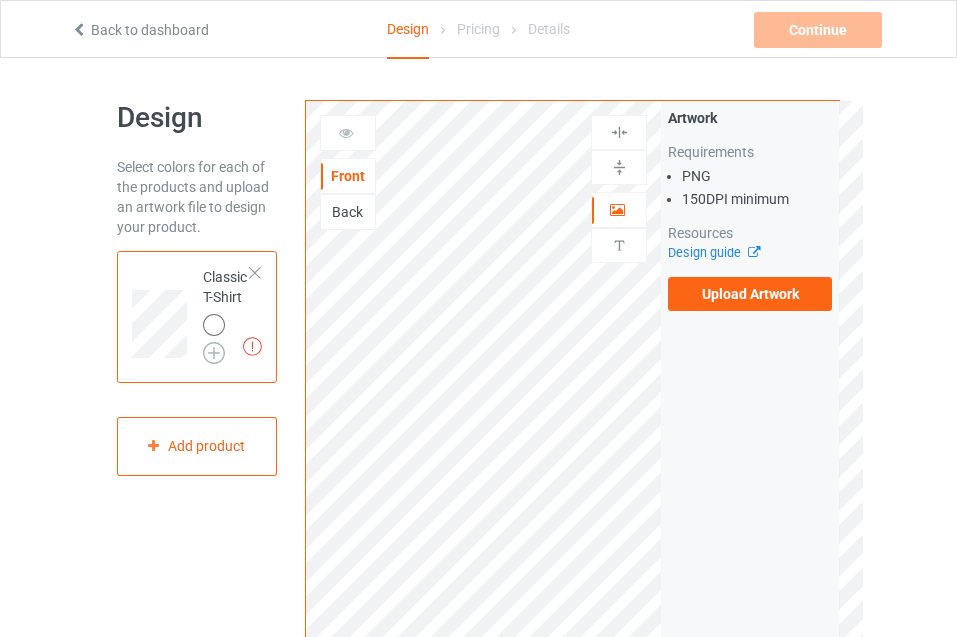 click at bounding box center (214, 353) 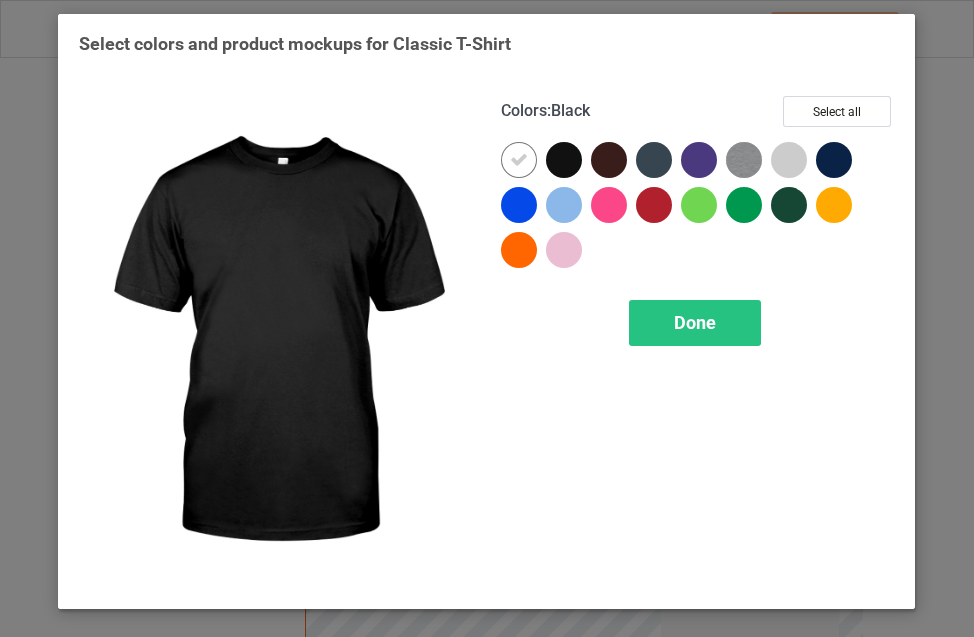 click at bounding box center (564, 160) 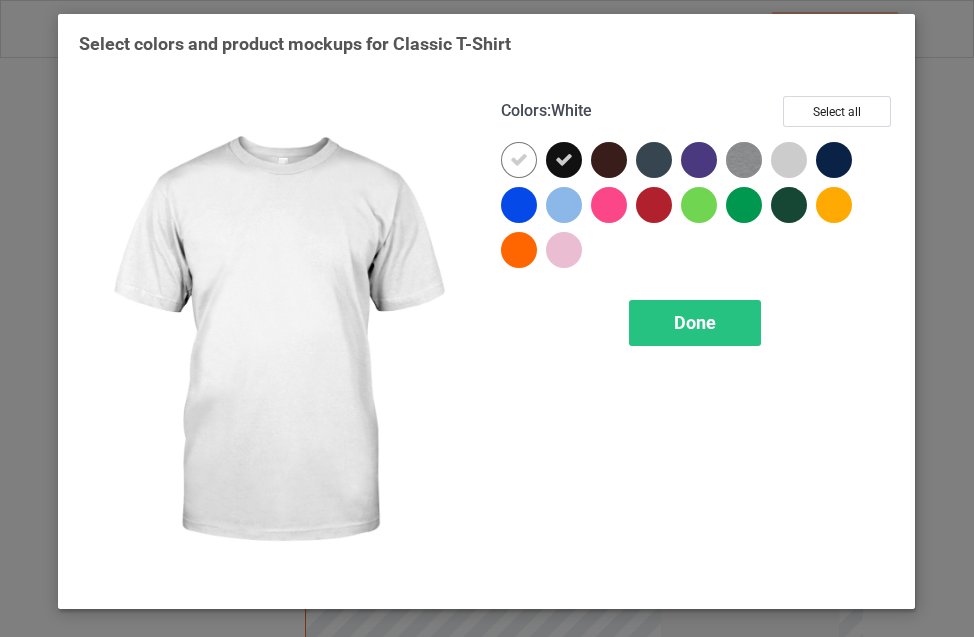 click at bounding box center [519, 160] 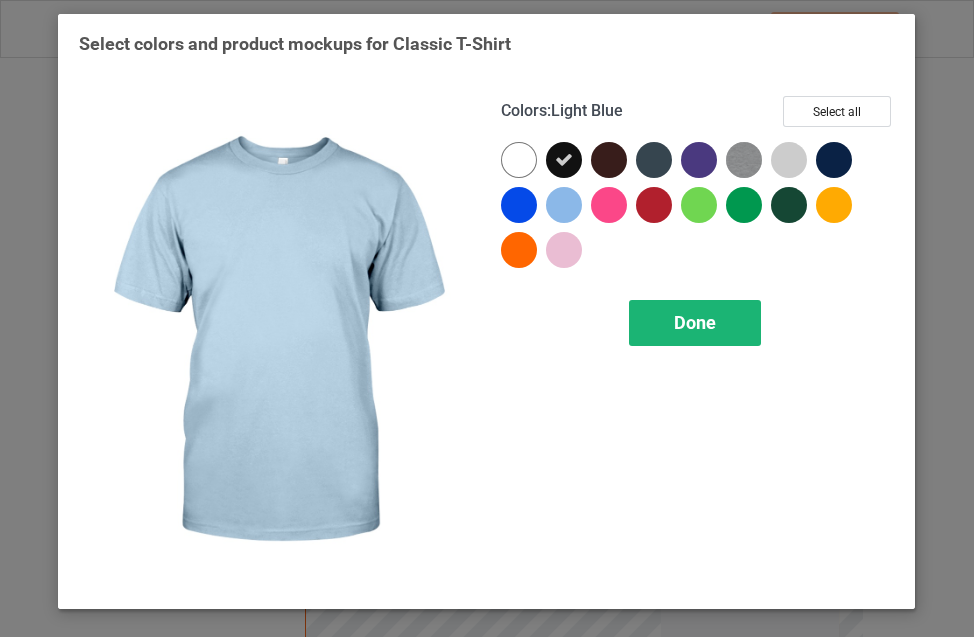 click on "Done" at bounding box center (696, 323) 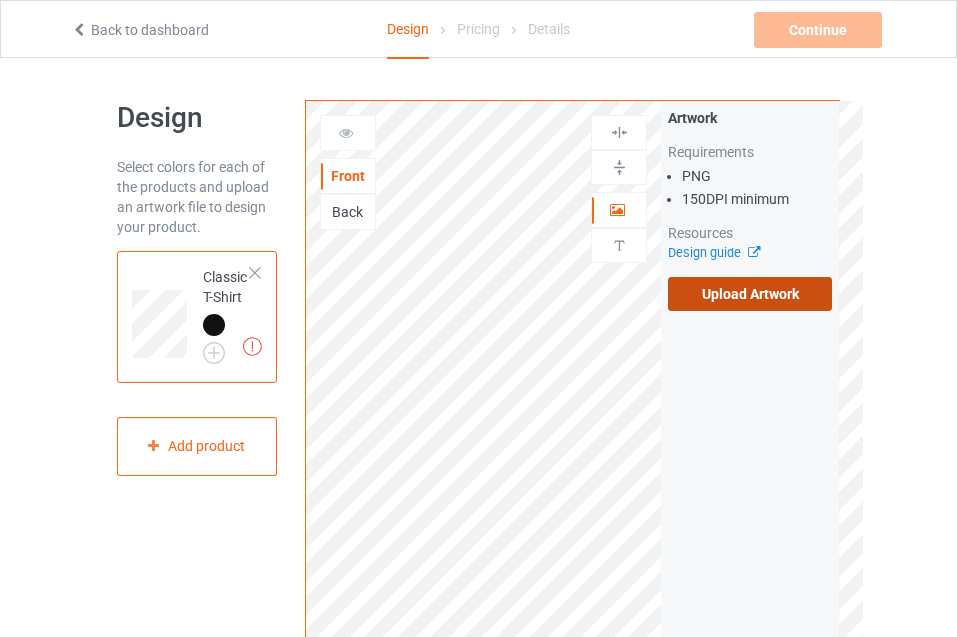 click on "Upload Artwork" at bounding box center [750, 294] 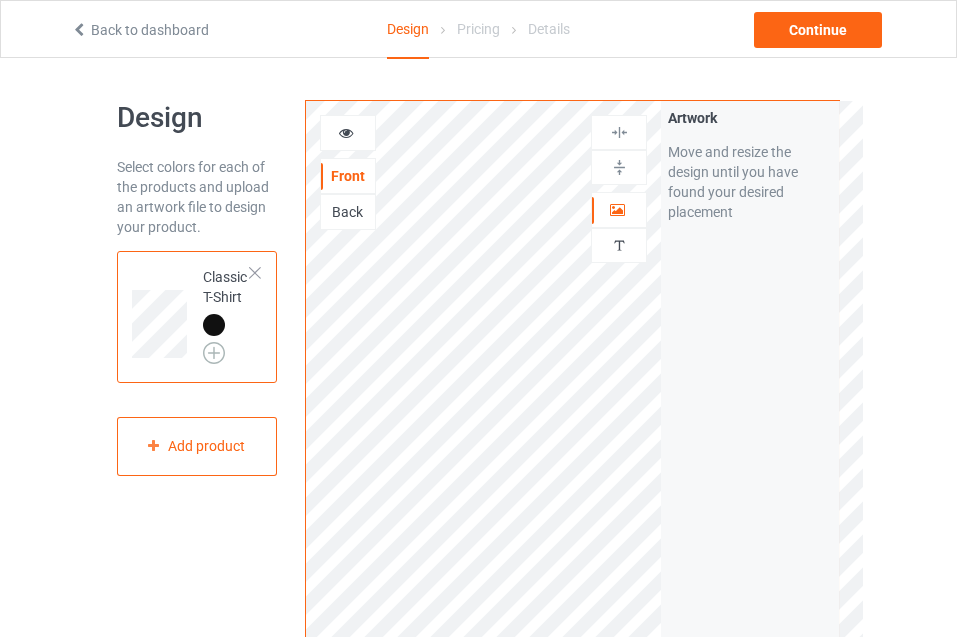 click at bounding box center [214, 353] 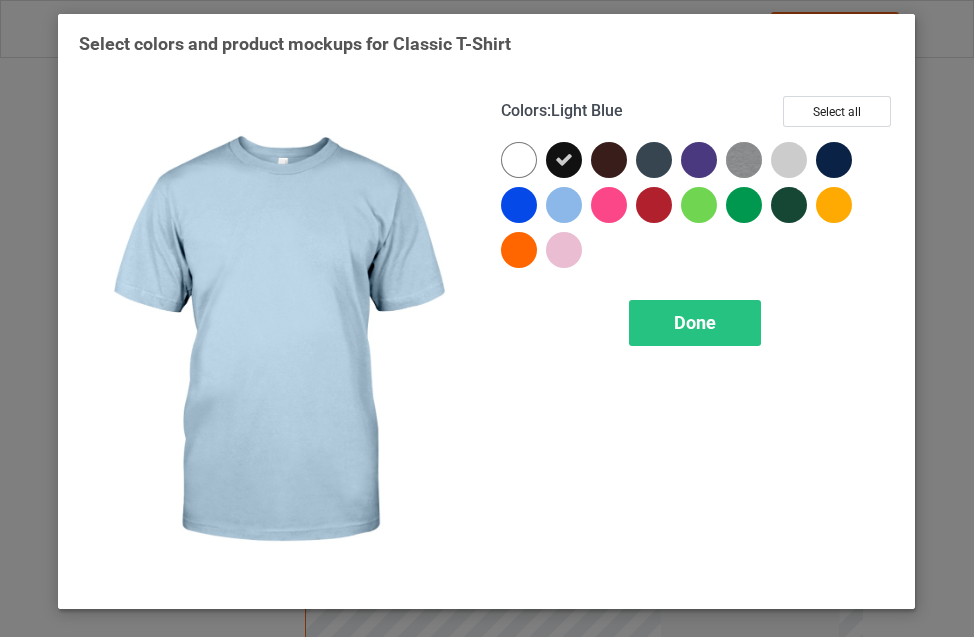 click at bounding box center [564, 205] 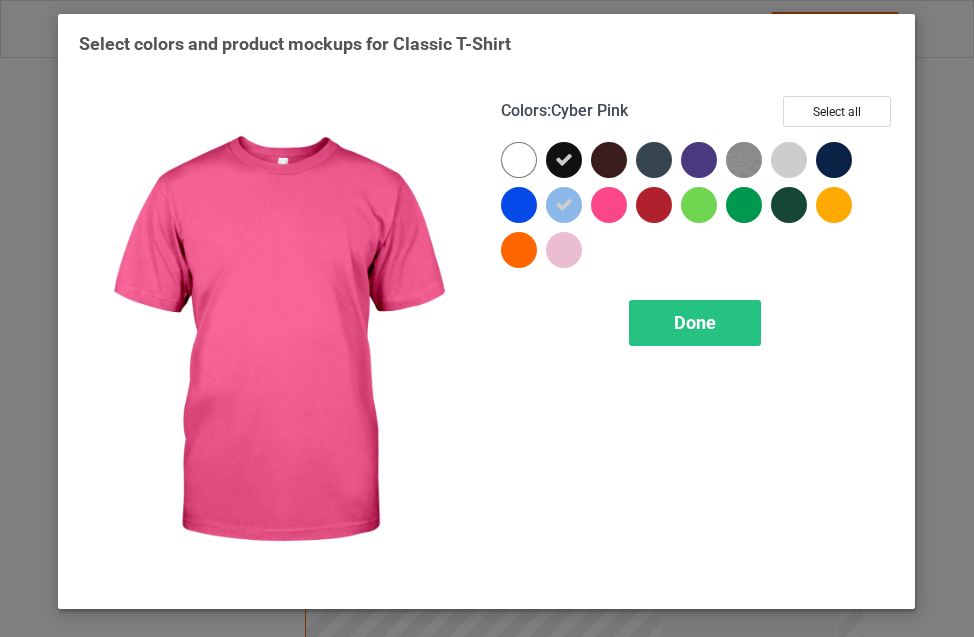 click at bounding box center (609, 205) 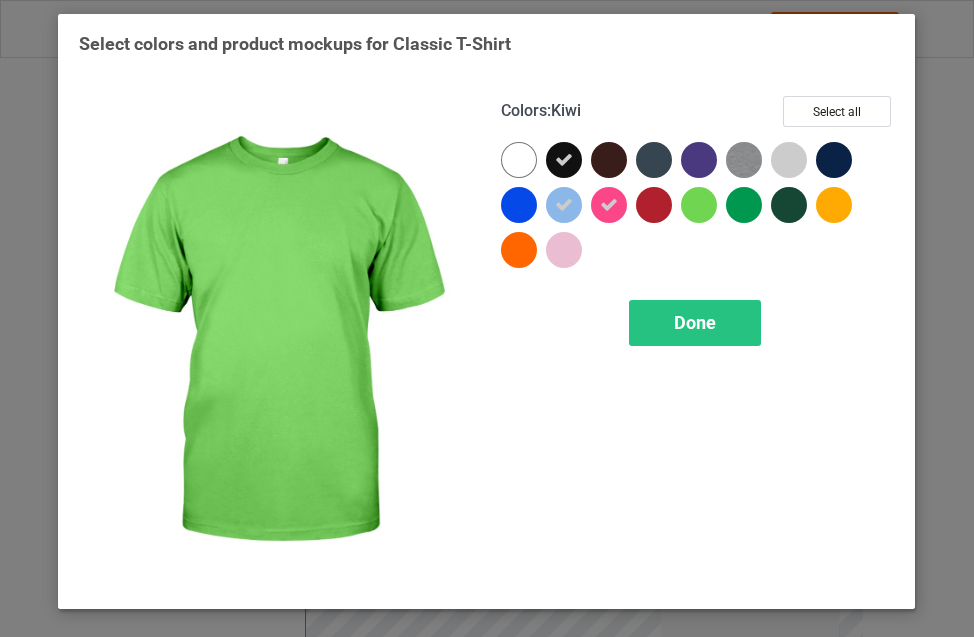 click at bounding box center [699, 205] 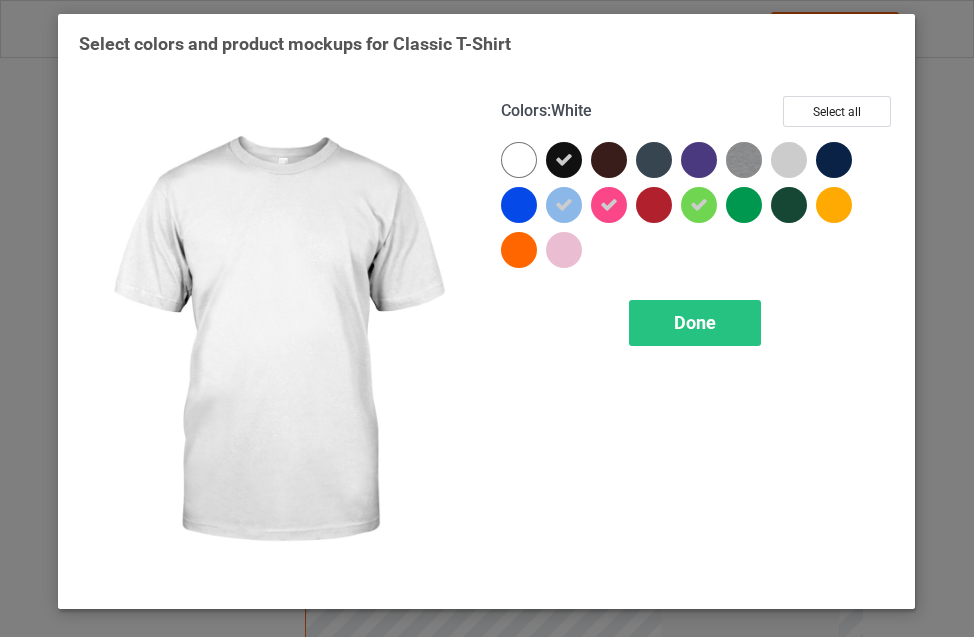 click at bounding box center (519, 160) 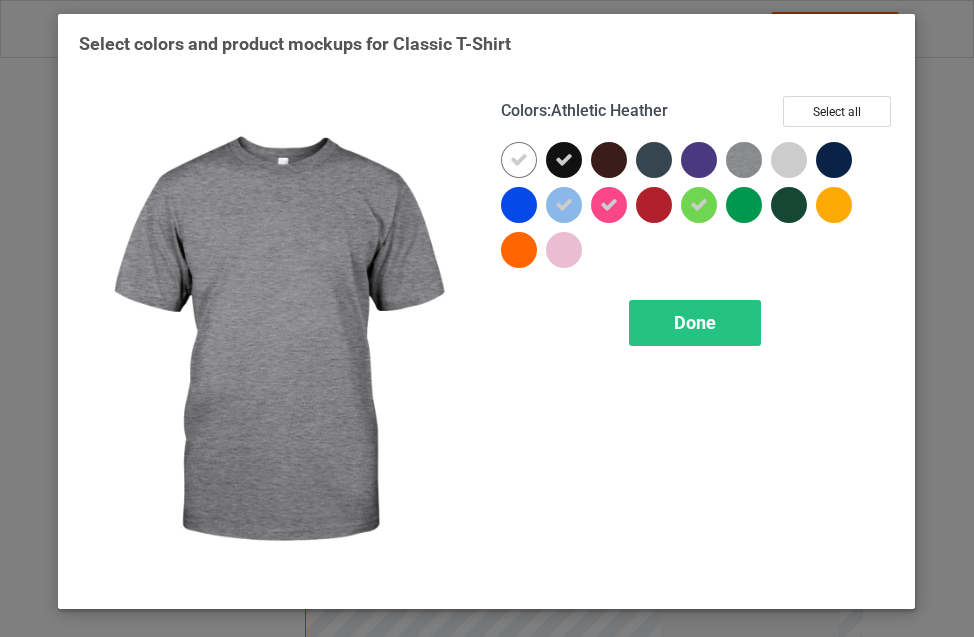 click at bounding box center [744, 160] 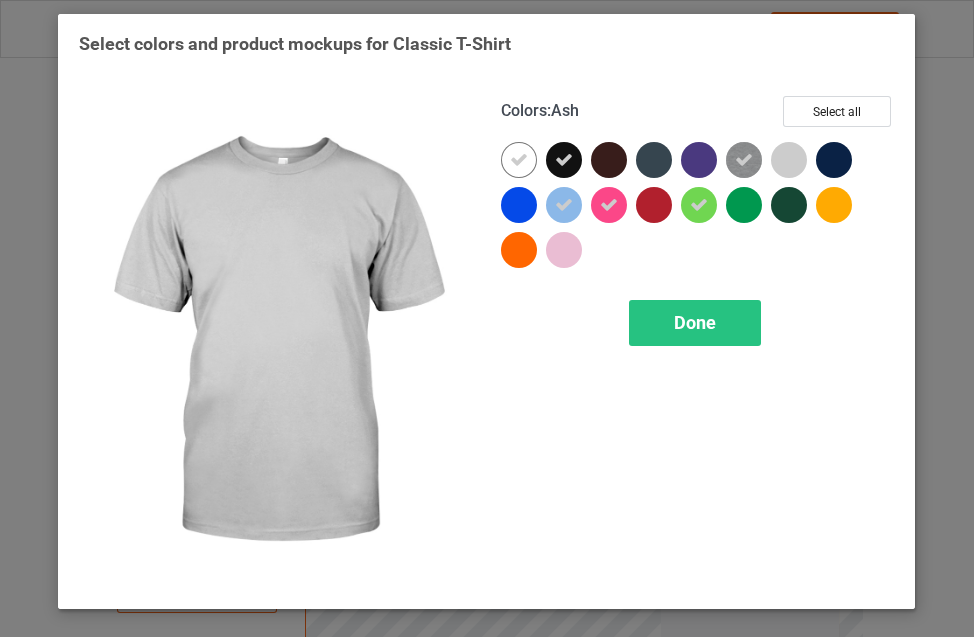 click at bounding box center [789, 160] 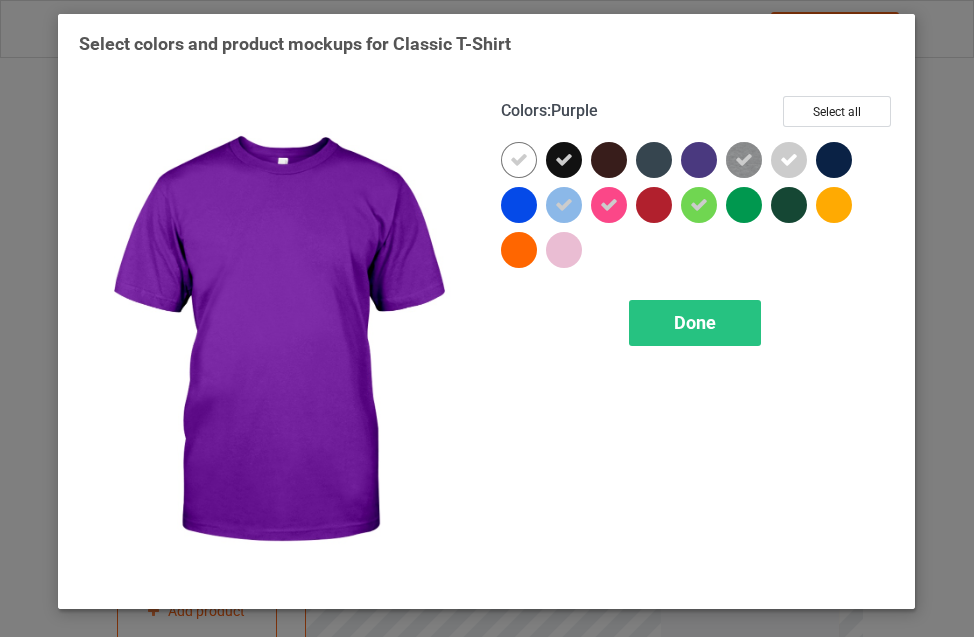 drag, startPoint x: 697, startPoint y: 159, endPoint x: 704, endPoint y: 180, distance: 22.135944 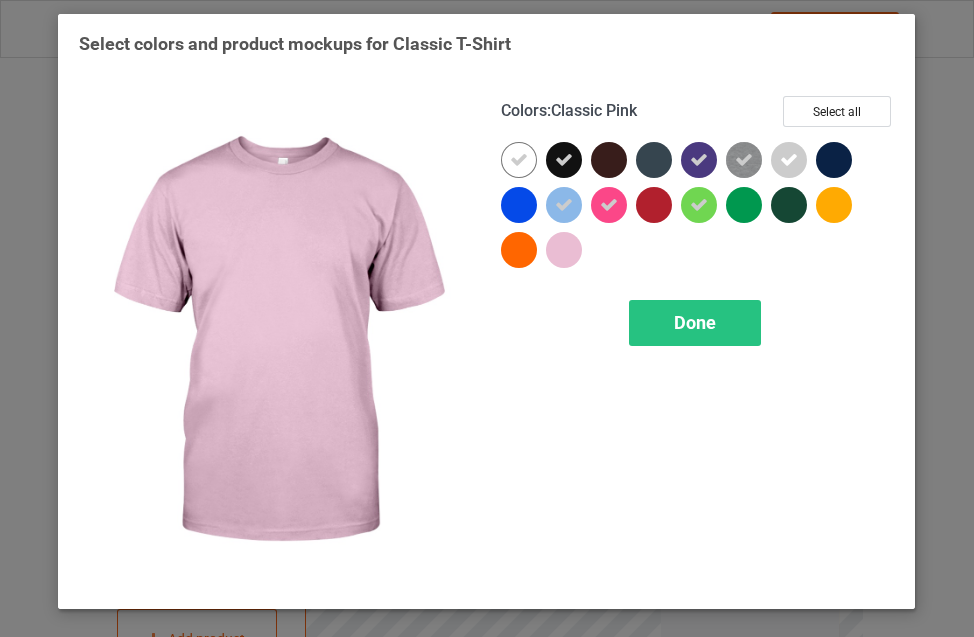 click at bounding box center [564, 250] 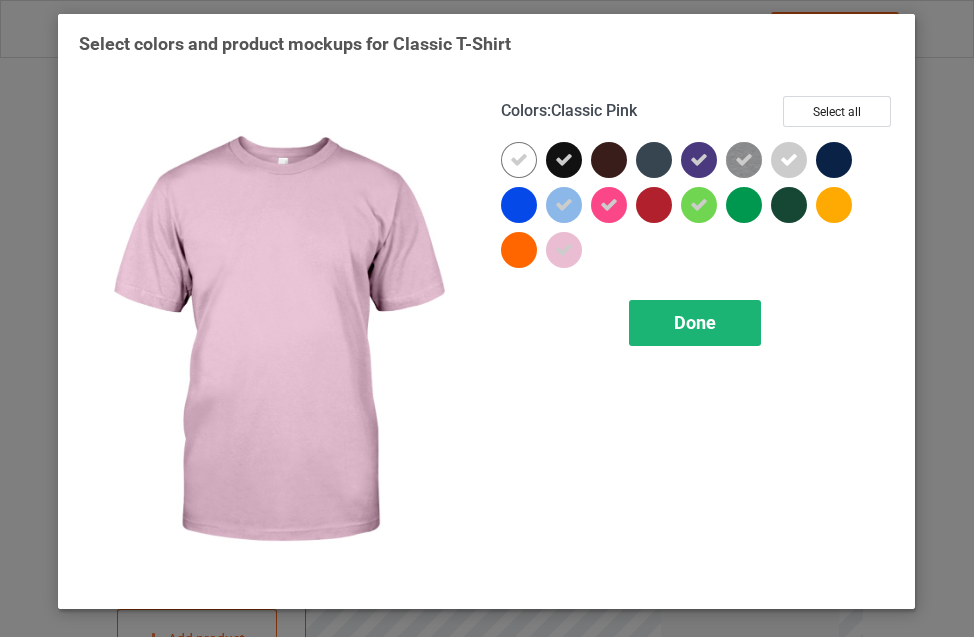 click on "Done" at bounding box center (696, 322) 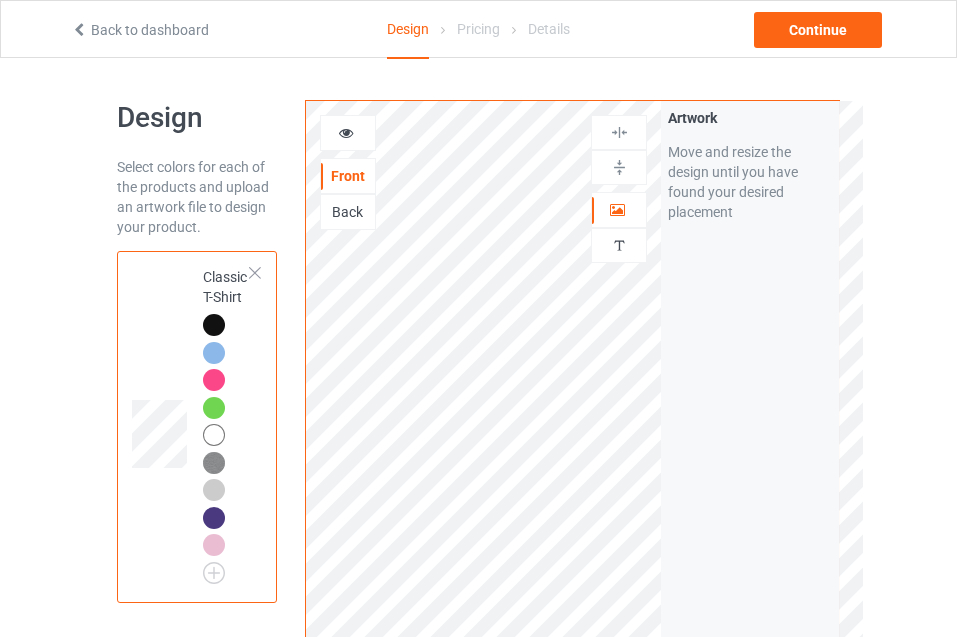 click at bounding box center (214, 408) 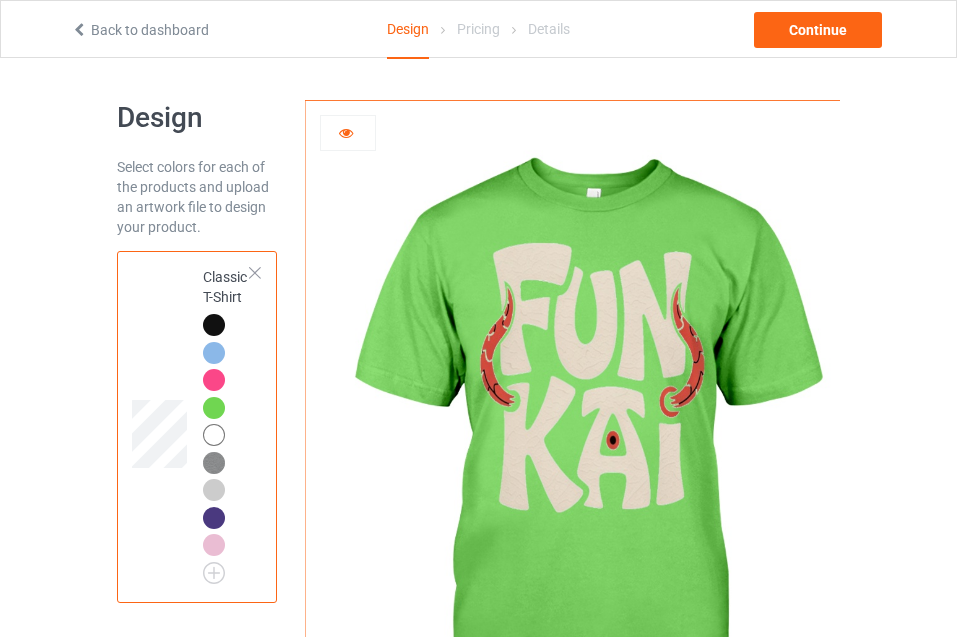 click at bounding box center [214, 435] 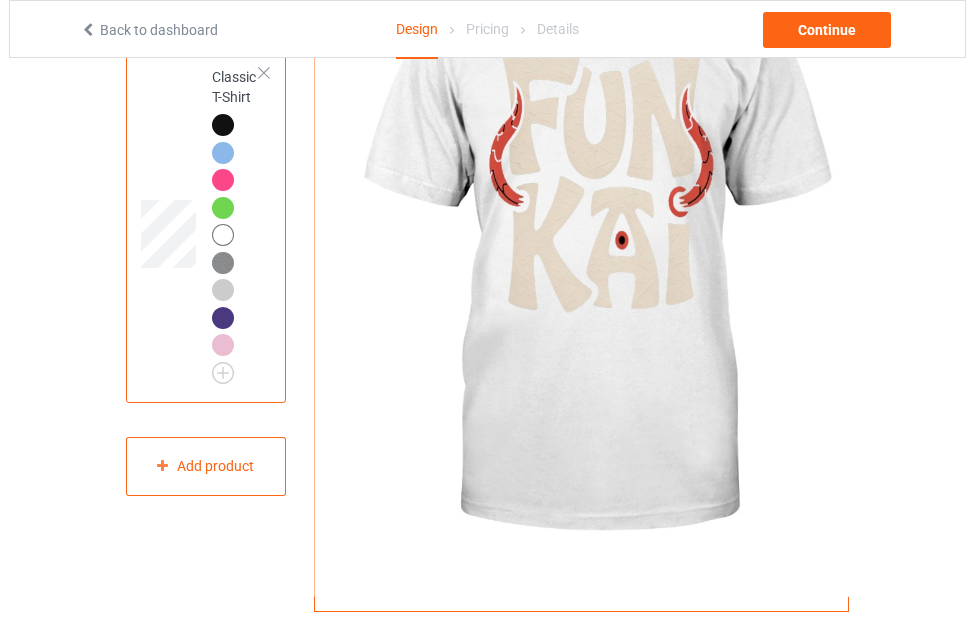 scroll, scrollTop: 0, scrollLeft: 0, axis: both 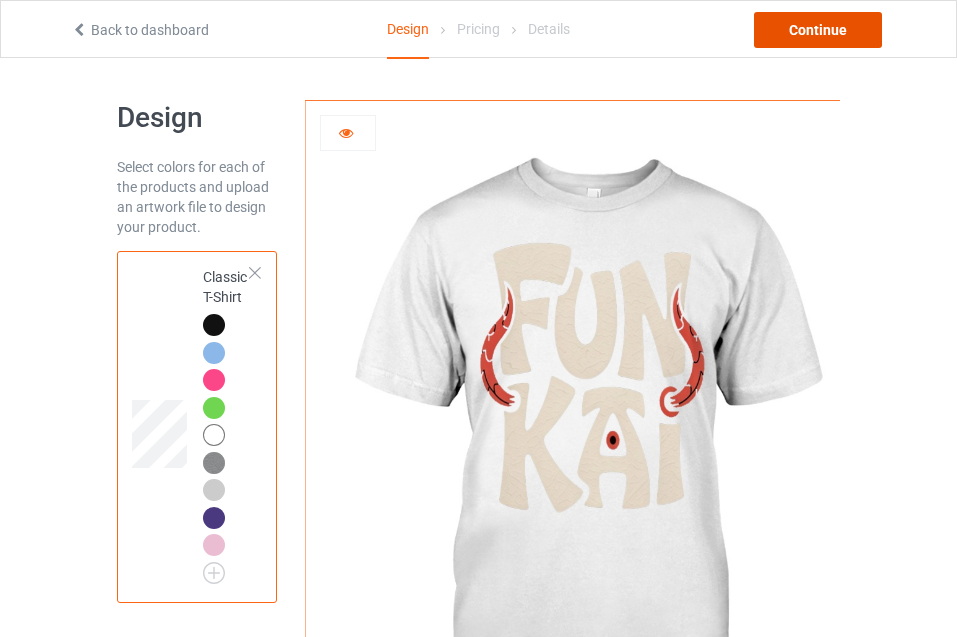 click on "Continue" at bounding box center (818, 30) 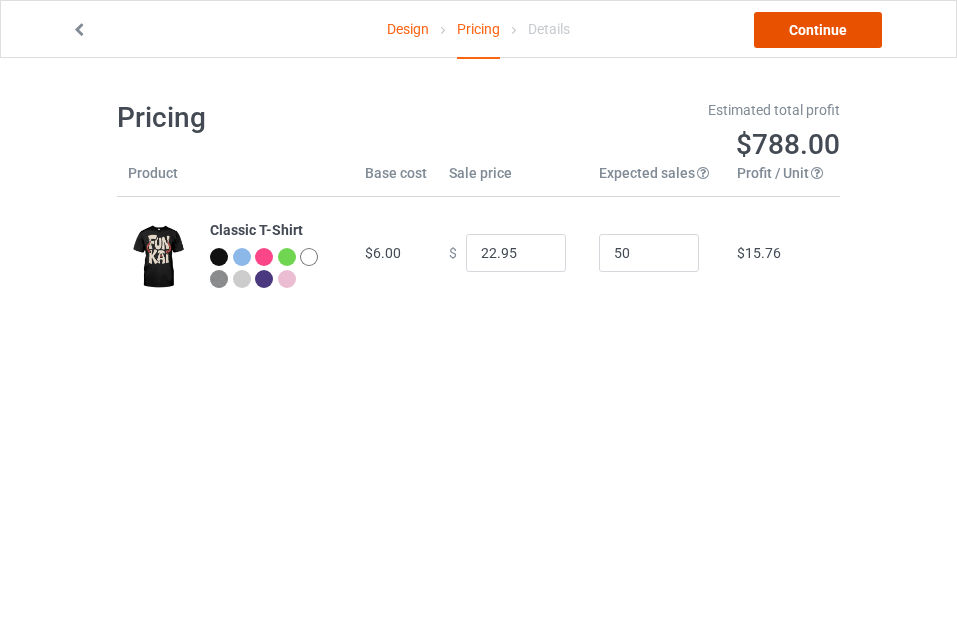 click on "Continue" at bounding box center [818, 30] 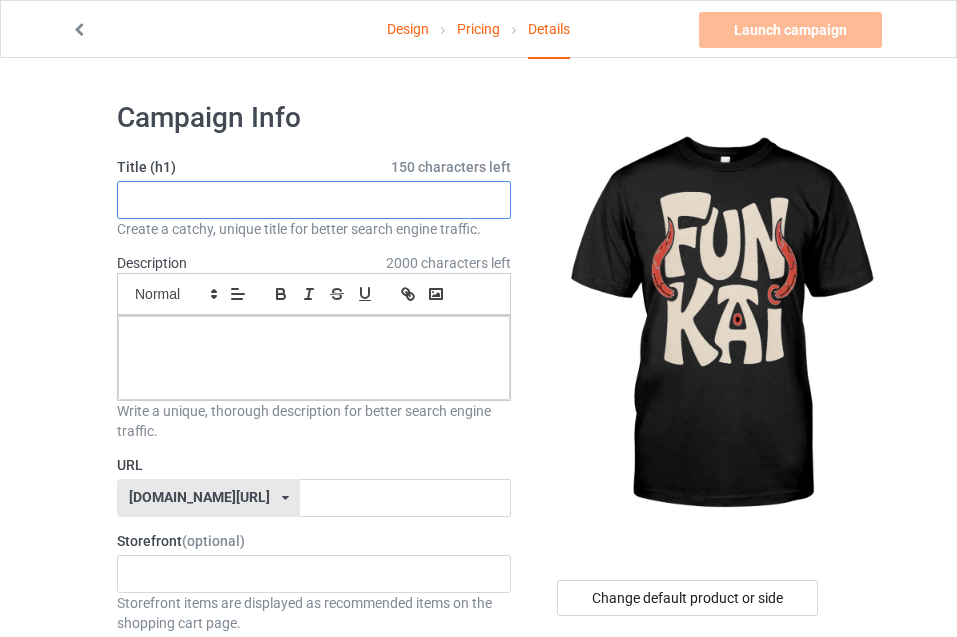 click at bounding box center (314, 200) 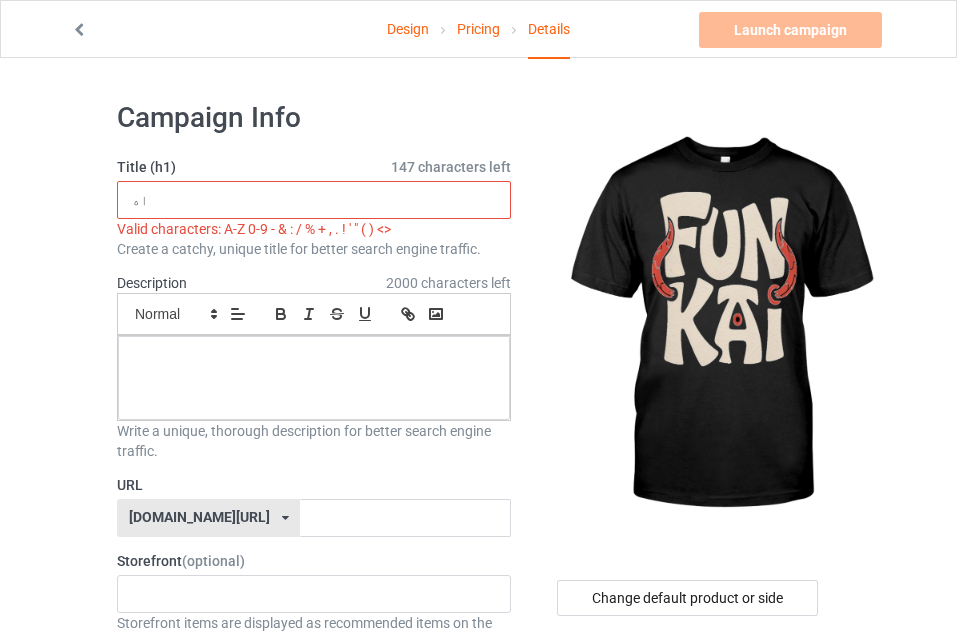 type on "ا" 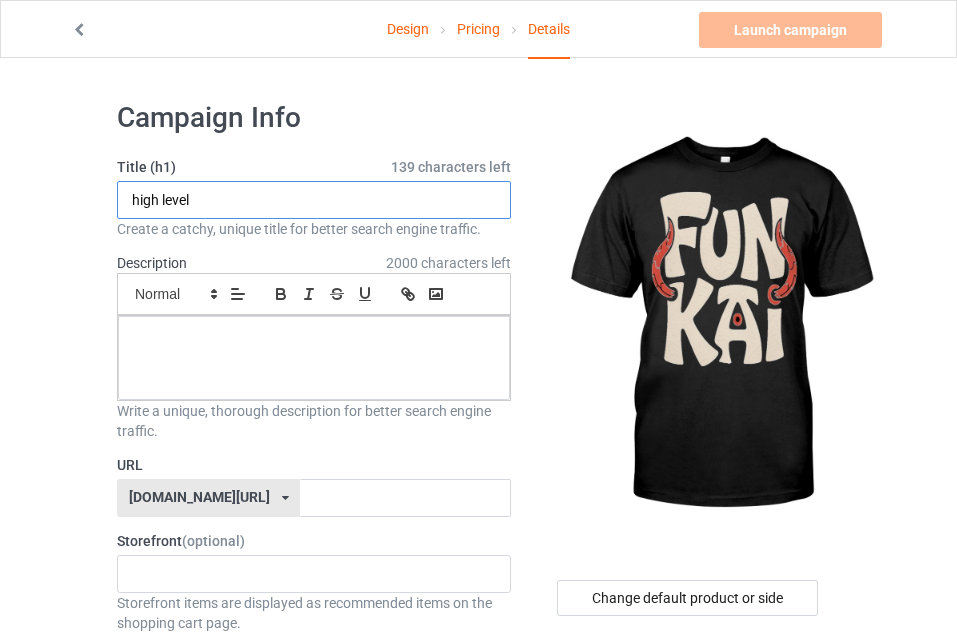 type on "high level" 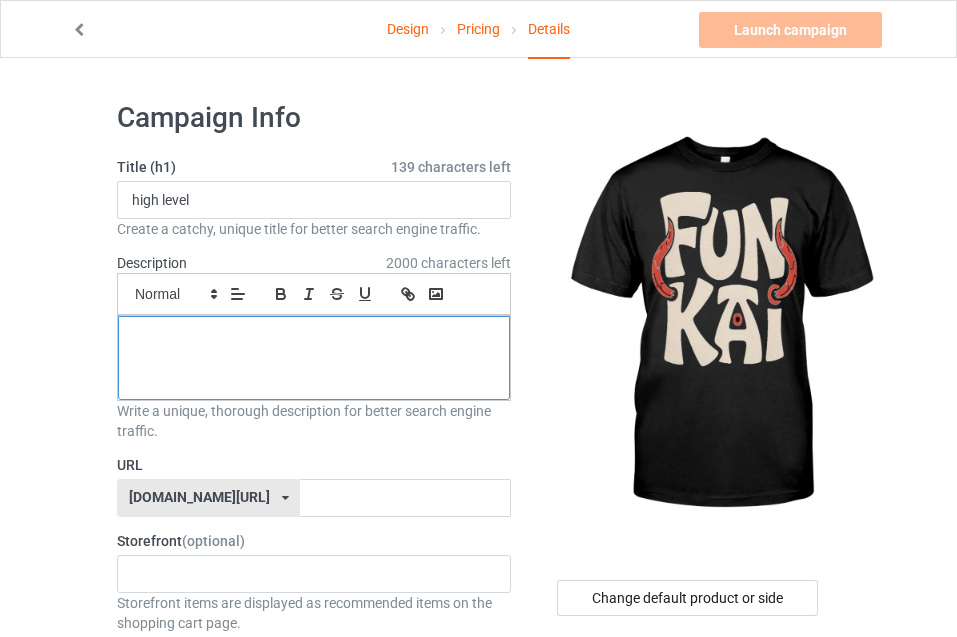 click at bounding box center (314, 358) 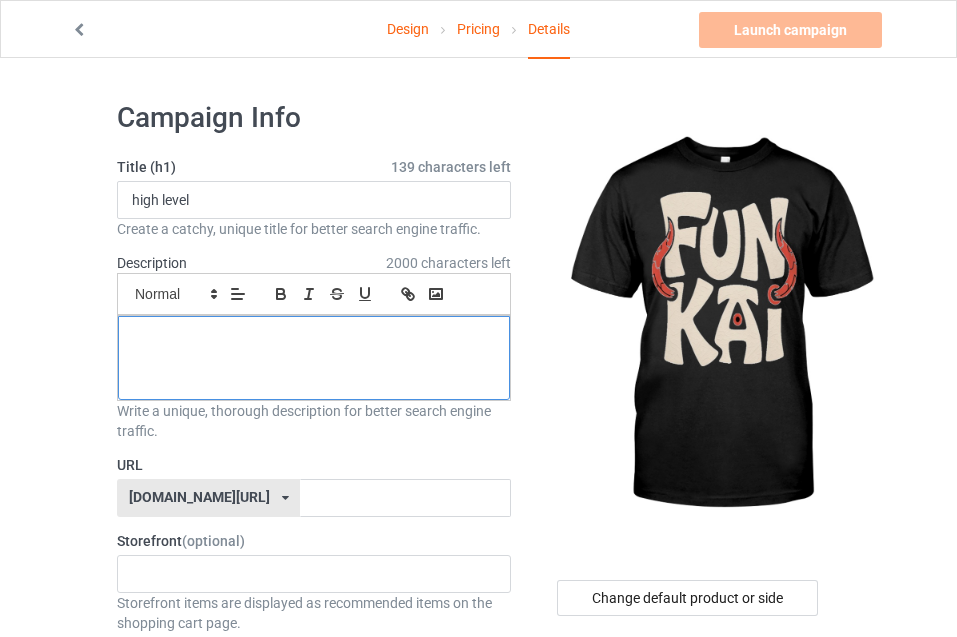 type 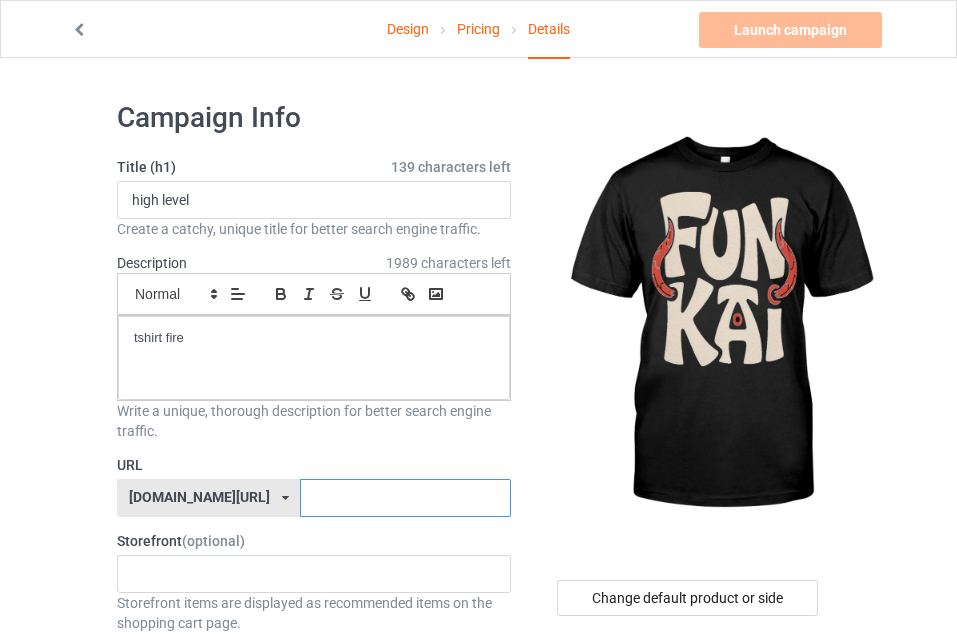 click at bounding box center (405, 498) 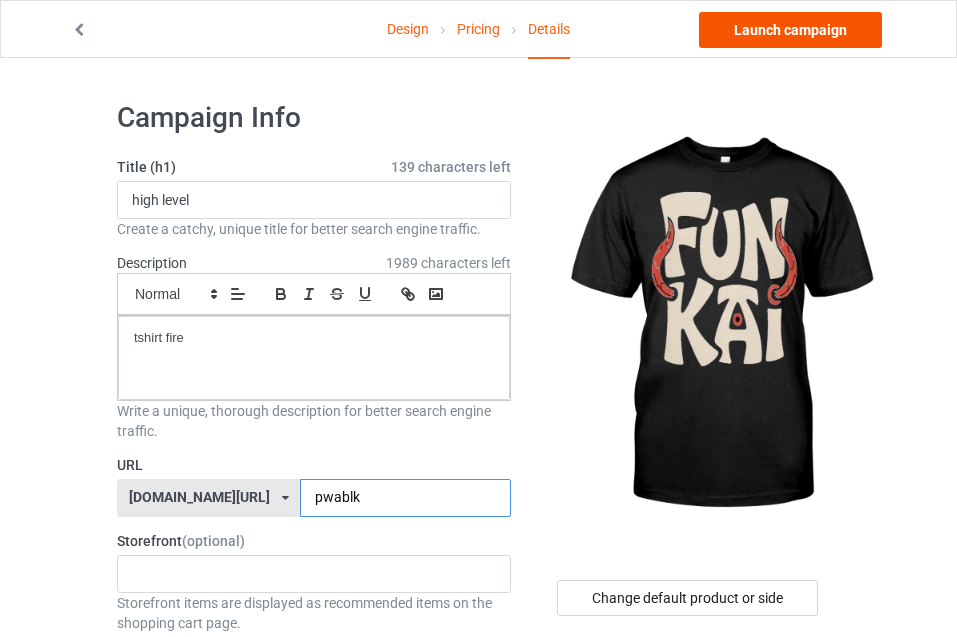 type on "pwablk" 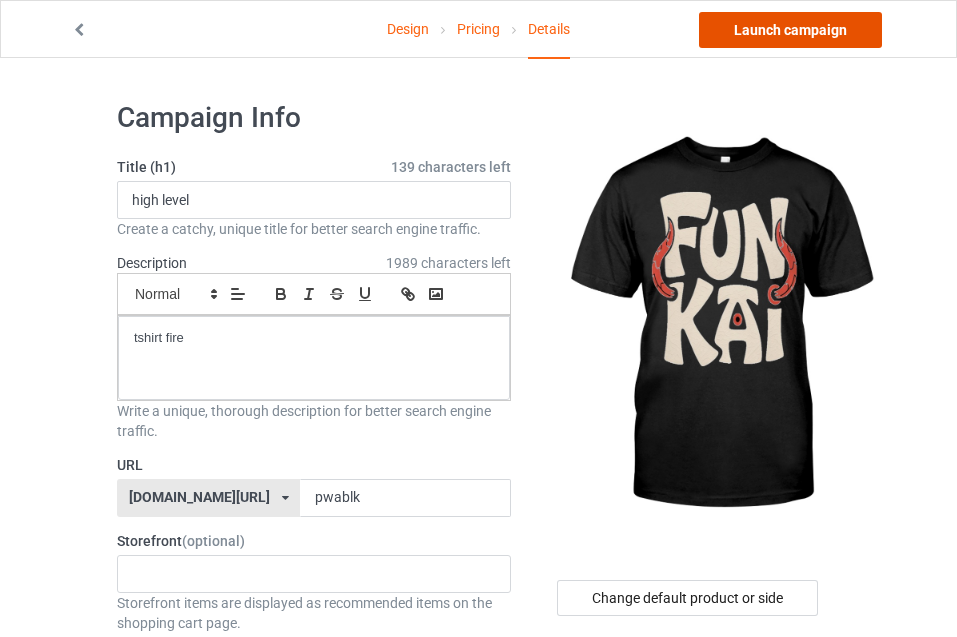 click on "Launch campaign" at bounding box center [790, 30] 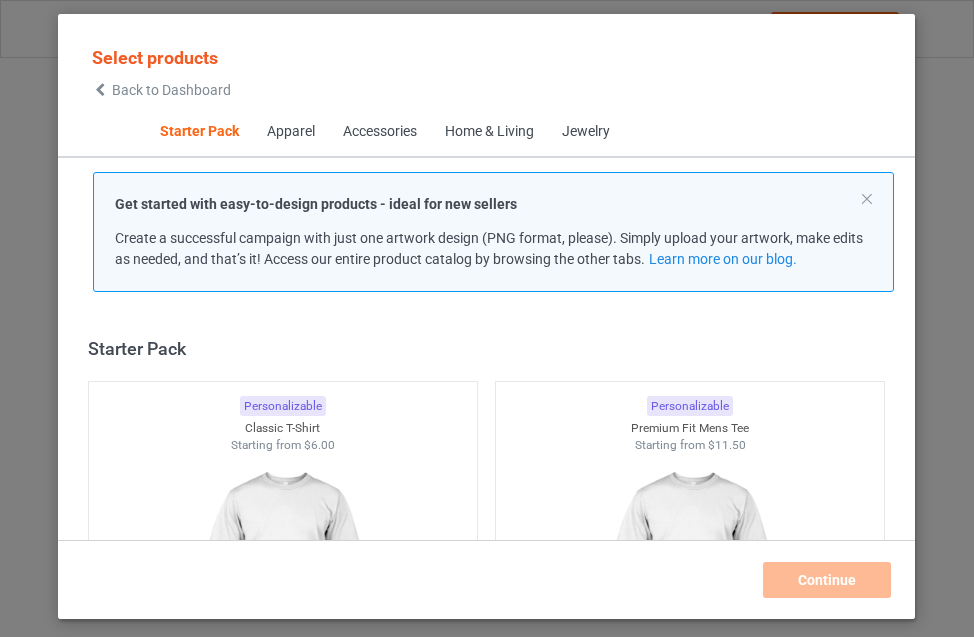 scroll, scrollTop: 0, scrollLeft: 0, axis: both 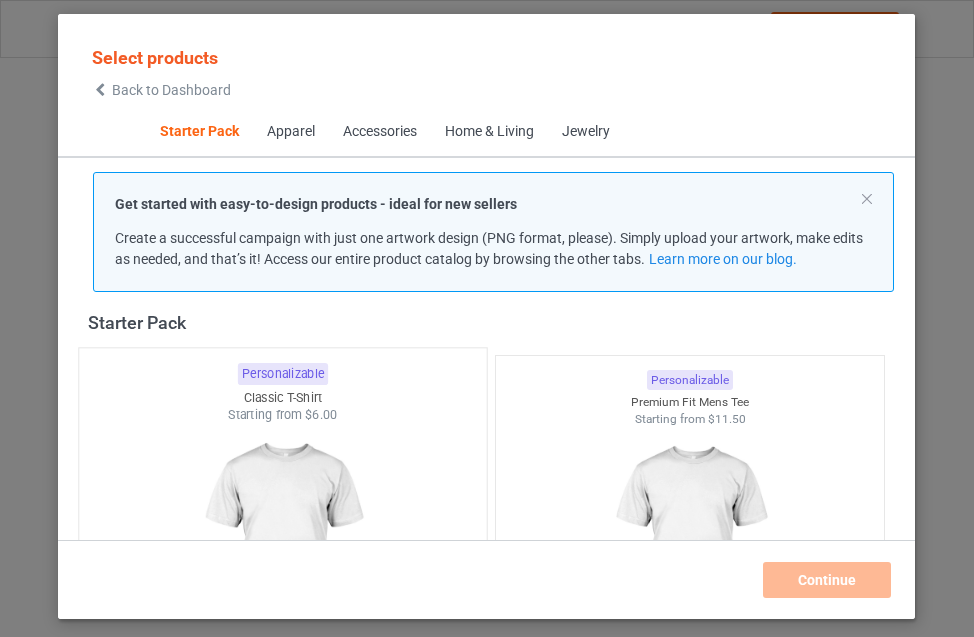 click at bounding box center (283, 541) 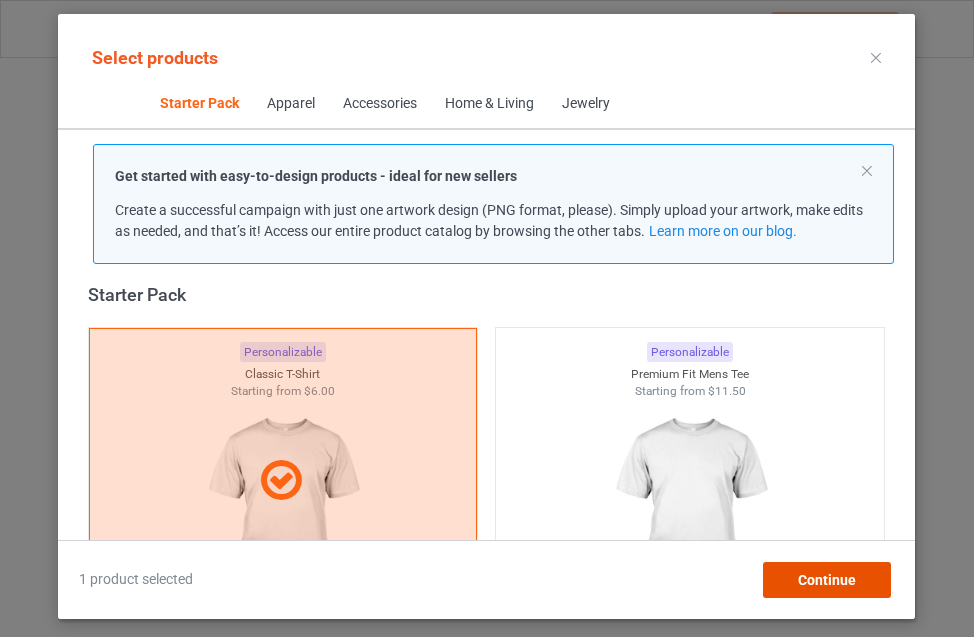 click on "Continue" at bounding box center [827, 580] 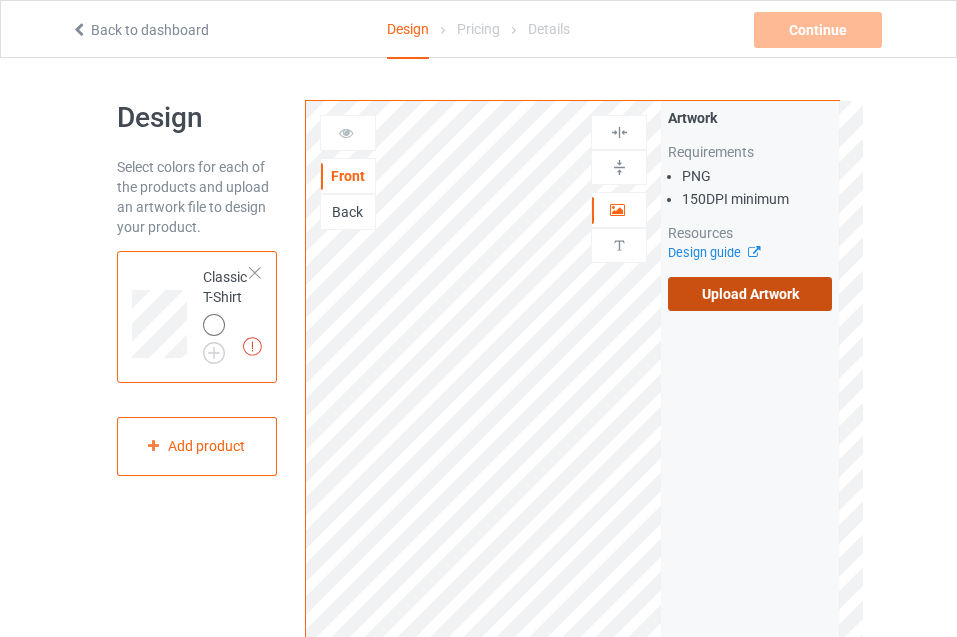 click on "Upload Artwork" at bounding box center [750, 294] 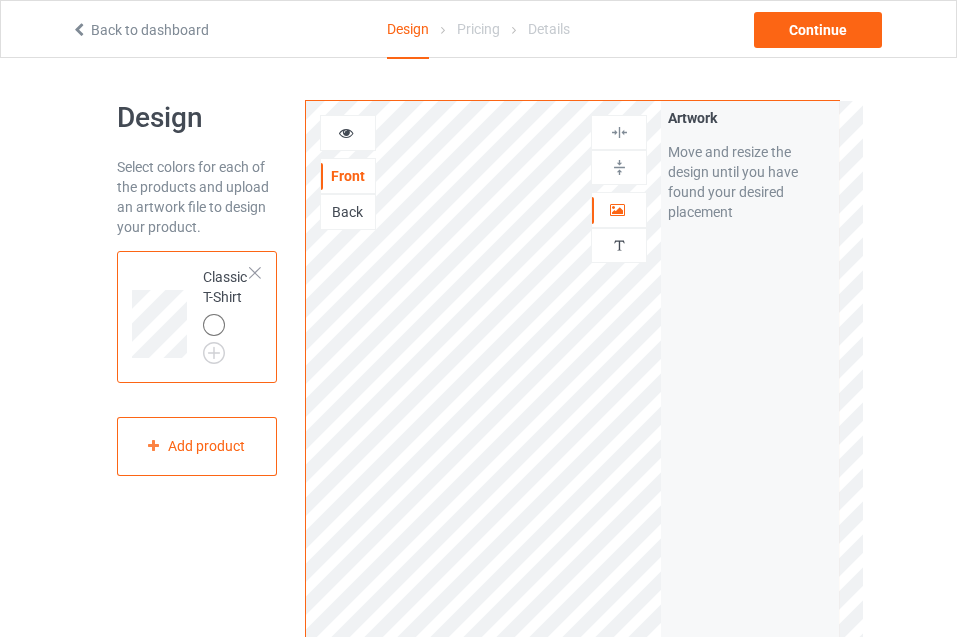 click on "Artwork Move and resize the design until you have found your desired placement" at bounding box center [750, 481] 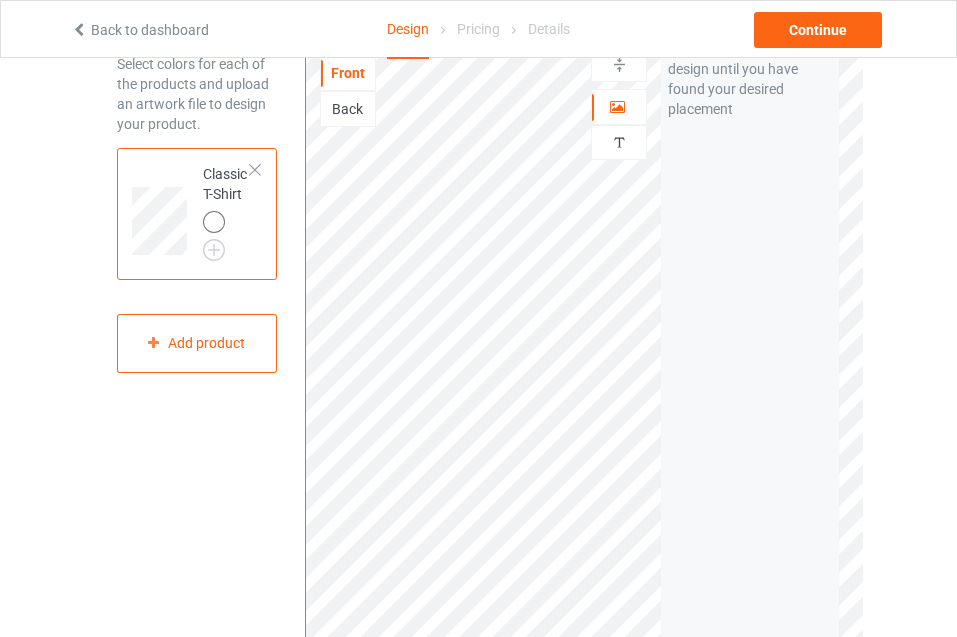 scroll, scrollTop: 100, scrollLeft: 0, axis: vertical 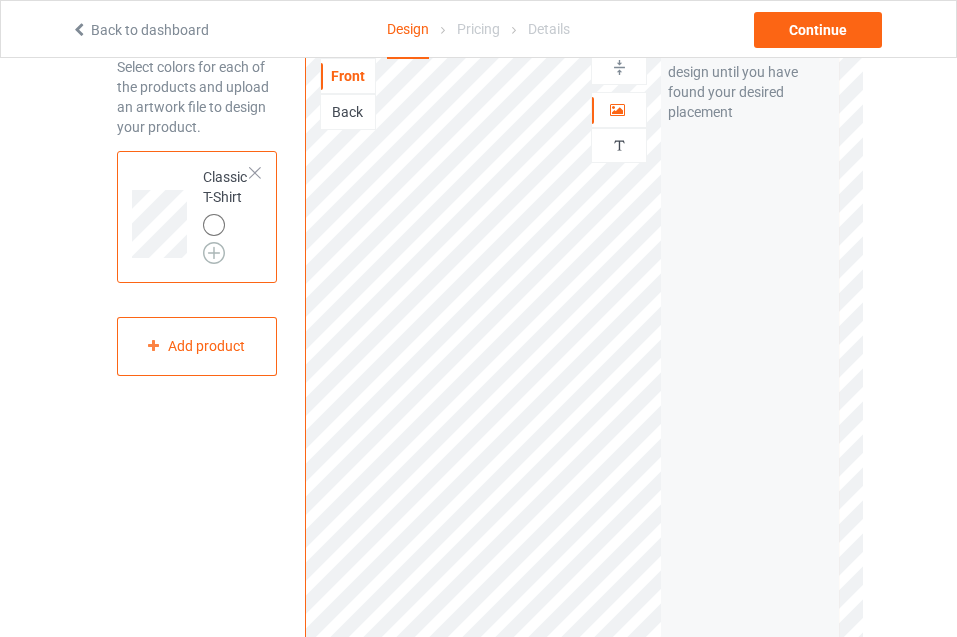 click at bounding box center [214, 253] 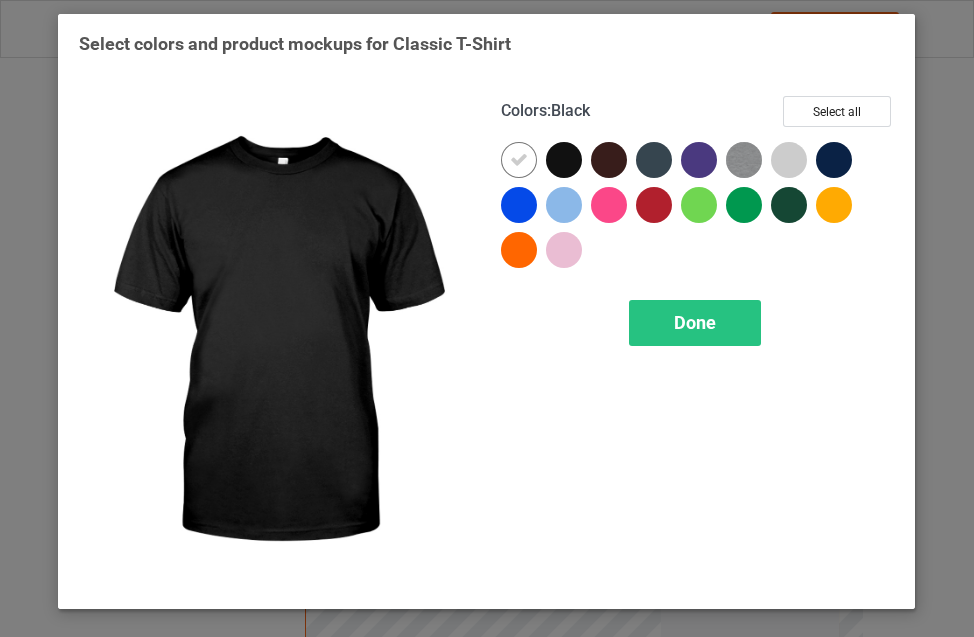 click at bounding box center (564, 160) 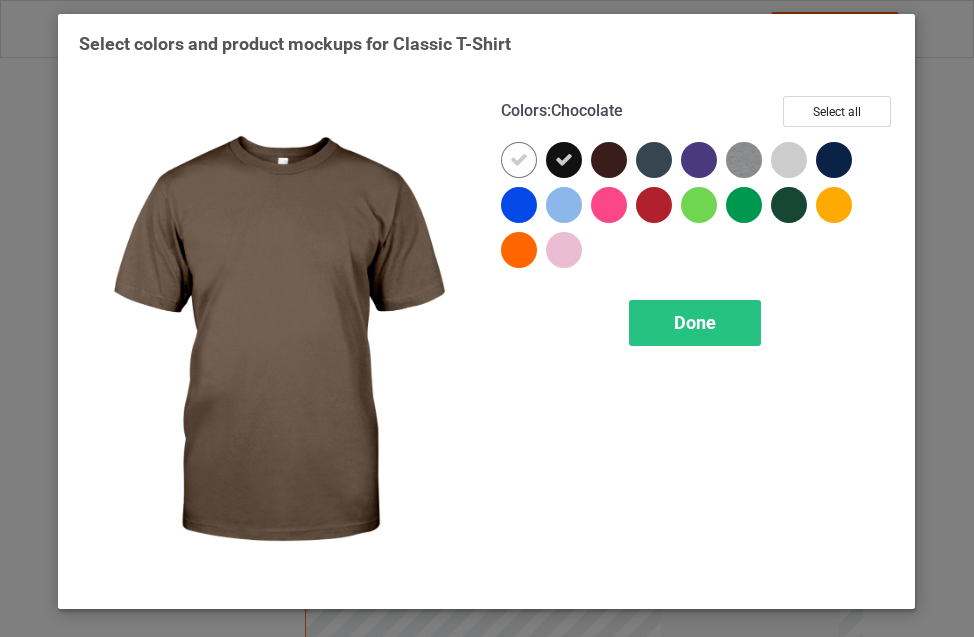 click at bounding box center [609, 160] 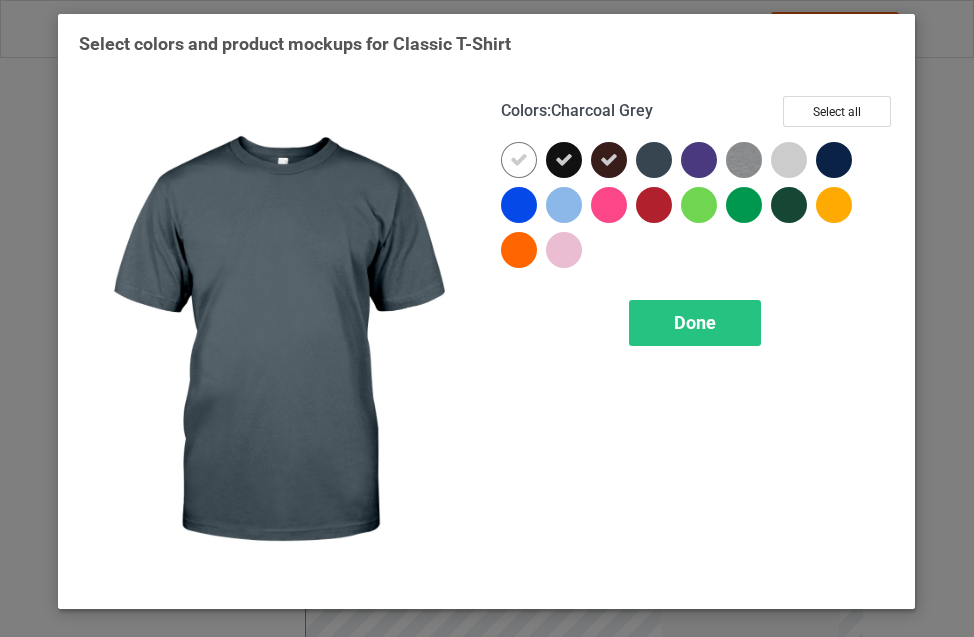 click at bounding box center (654, 160) 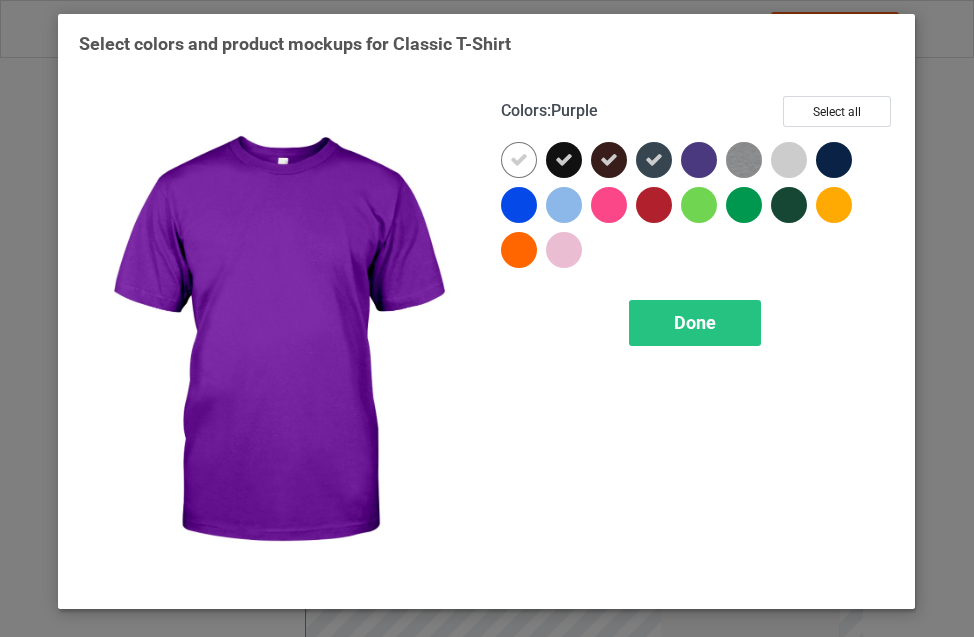 click at bounding box center (699, 160) 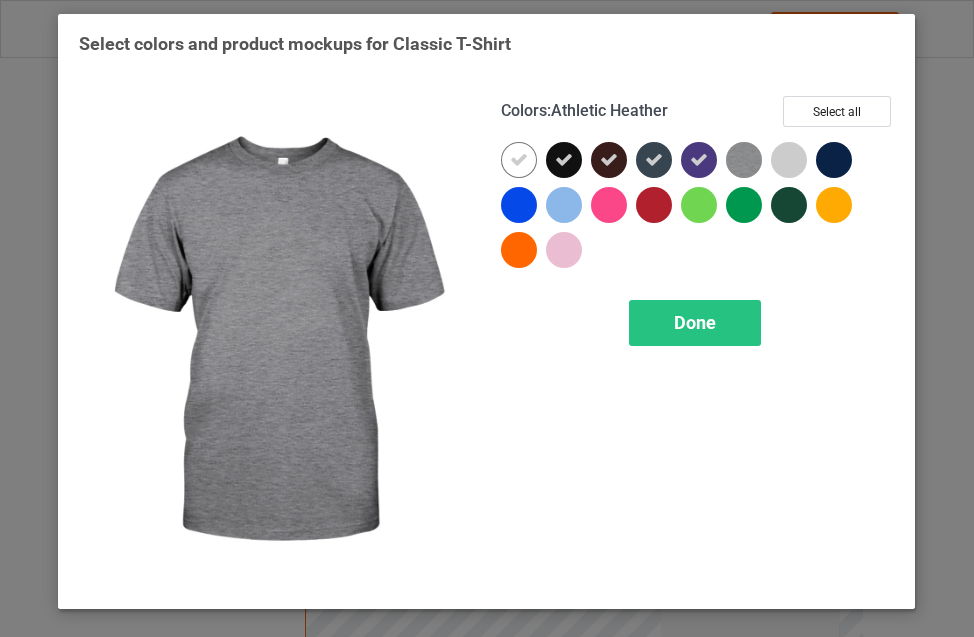 click at bounding box center [744, 160] 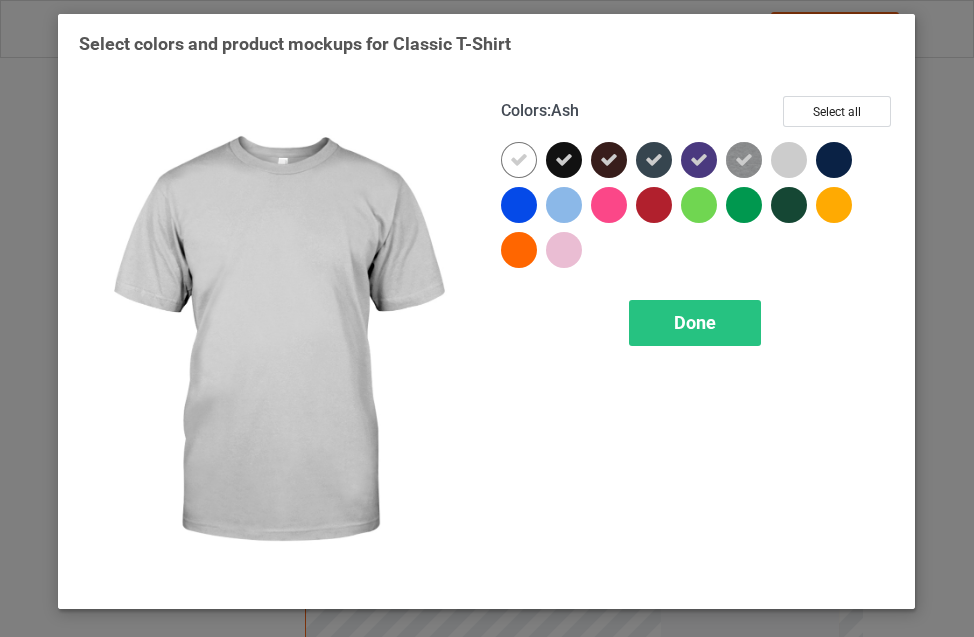 click at bounding box center (789, 160) 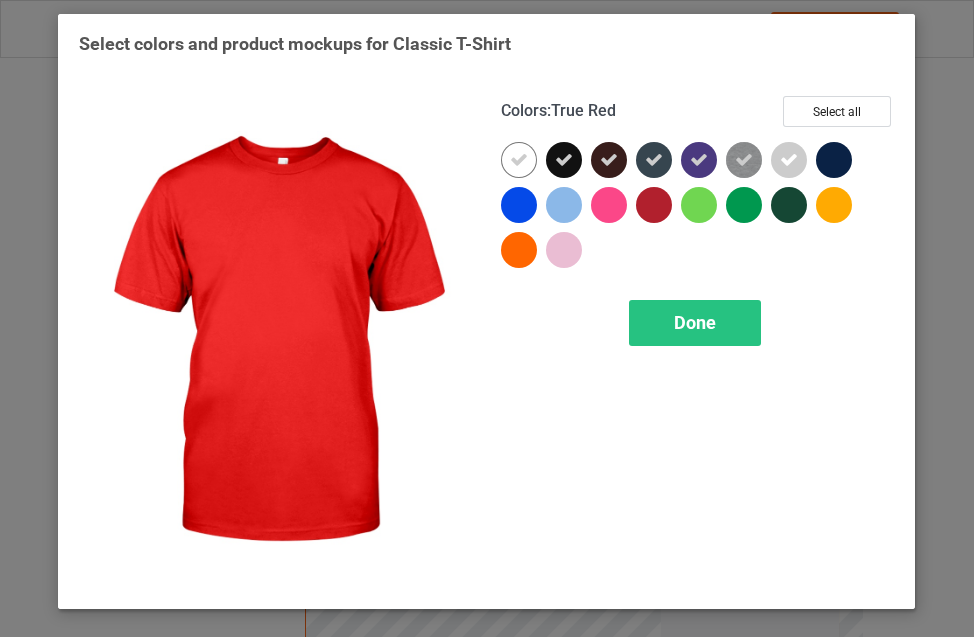 click at bounding box center (609, 205) 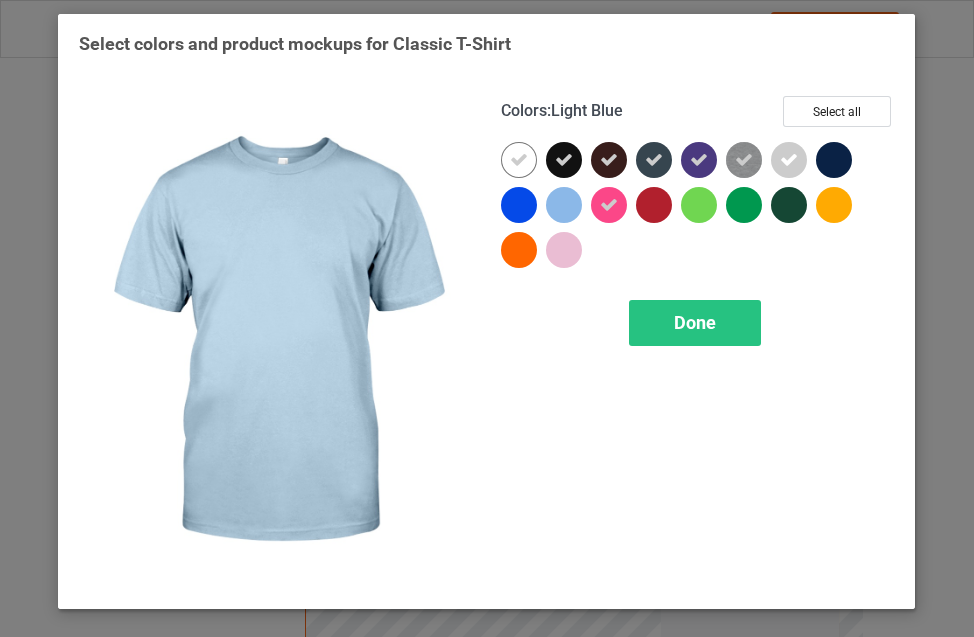 click at bounding box center [564, 205] 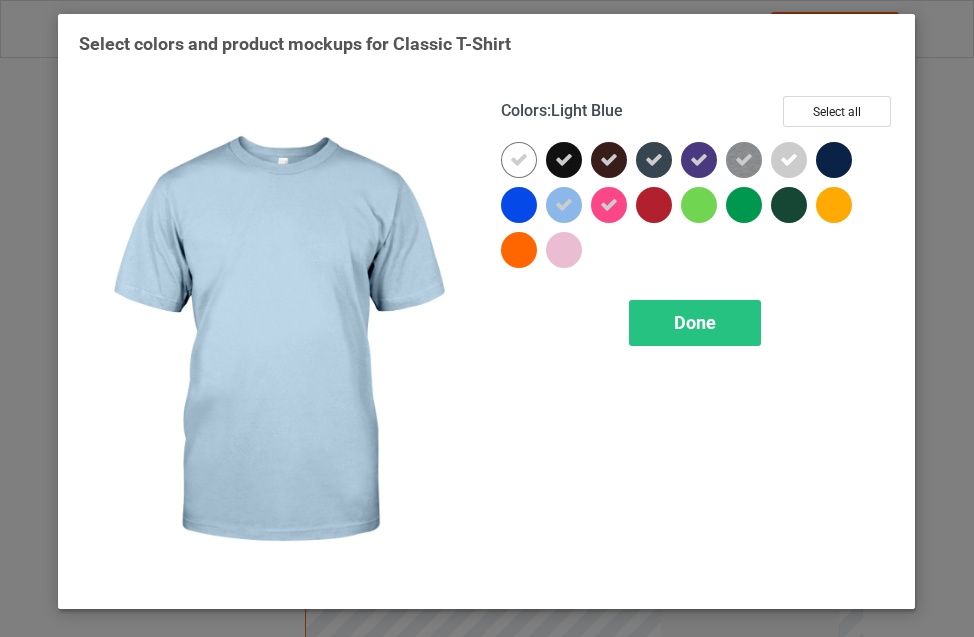 click at bounding box center (519, 205) 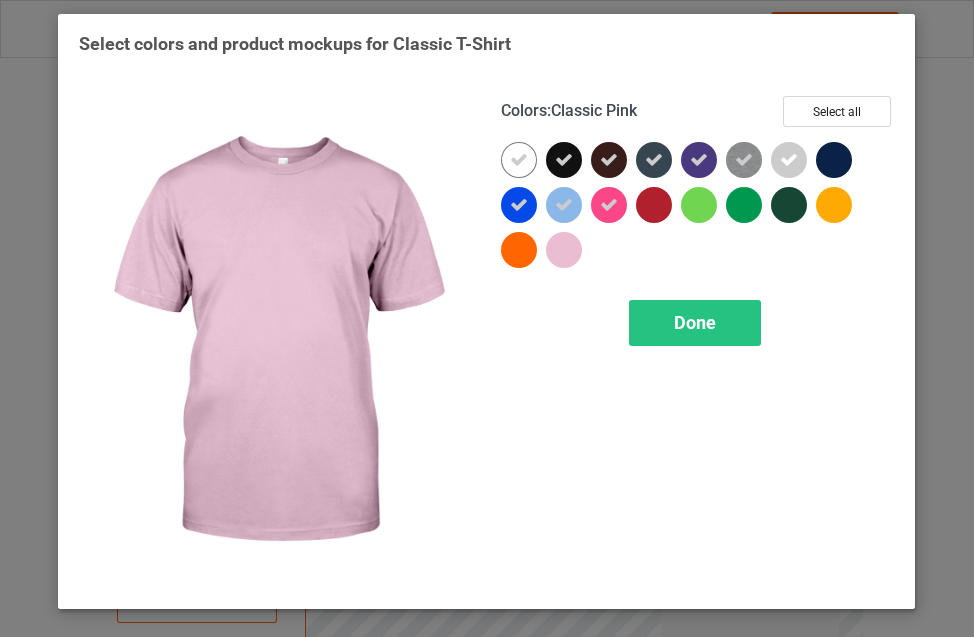 click at bounding box center [564, 250] 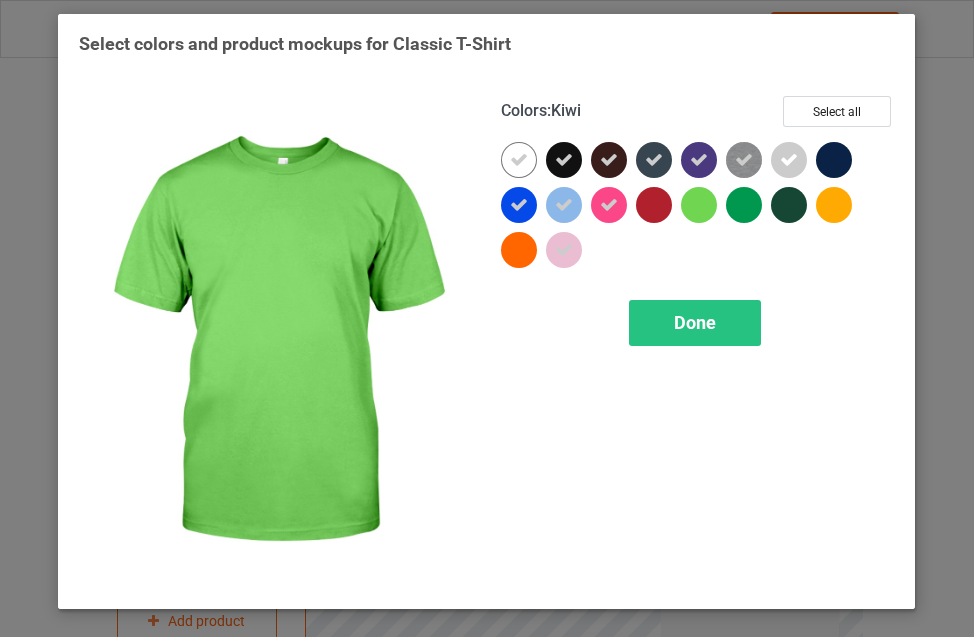 click at bounding box center (699, 205) 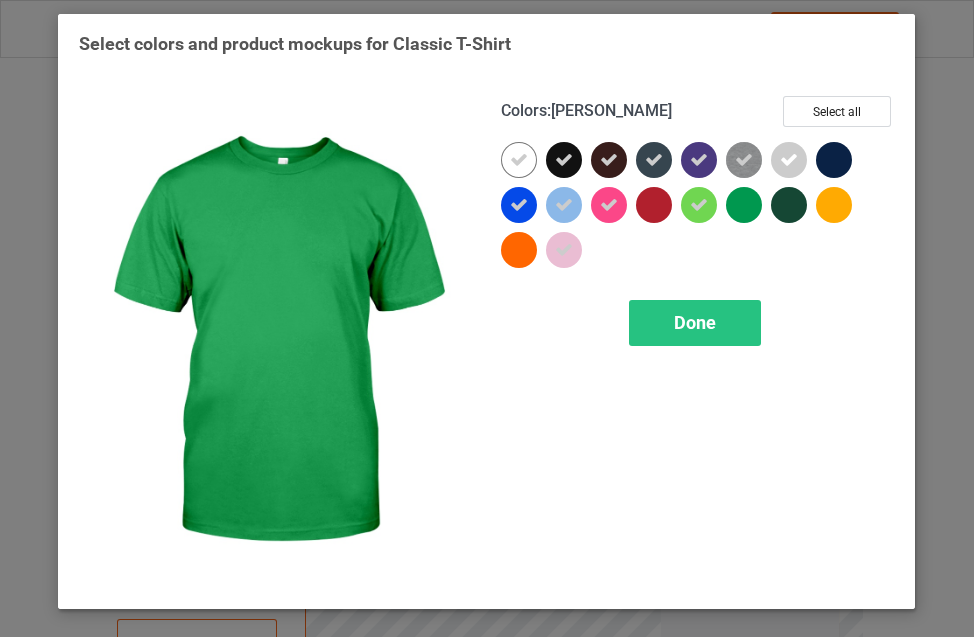 click at bounding box center [744, 205] 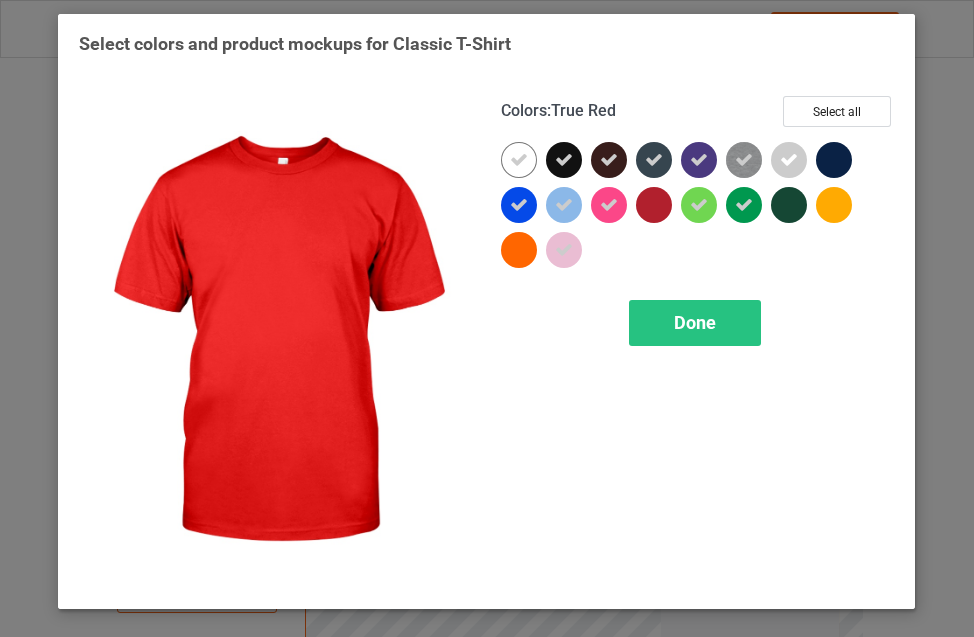 click at bounding box center [654, 205] 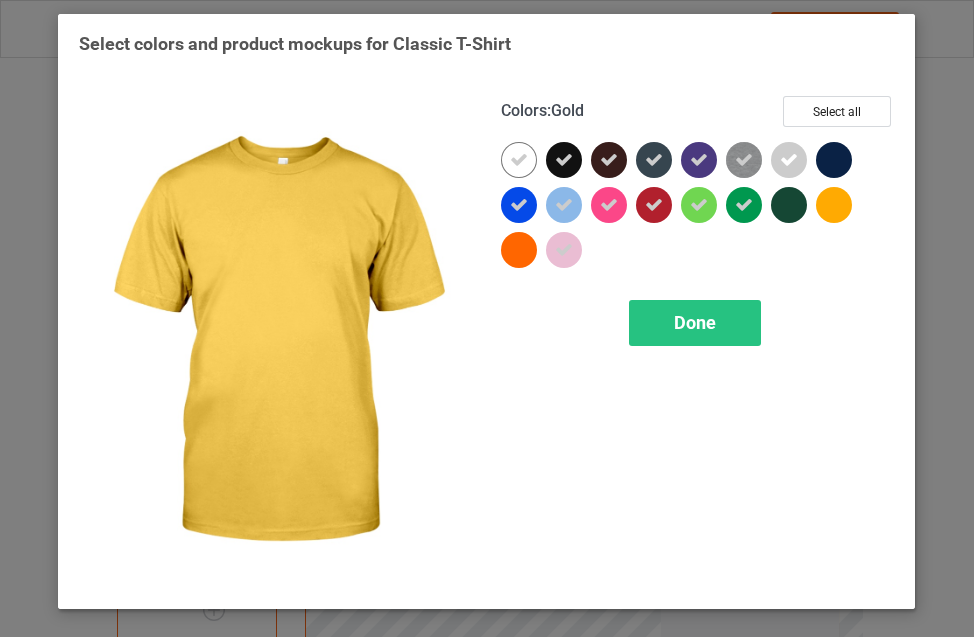 click at bounding box center [834, 205] 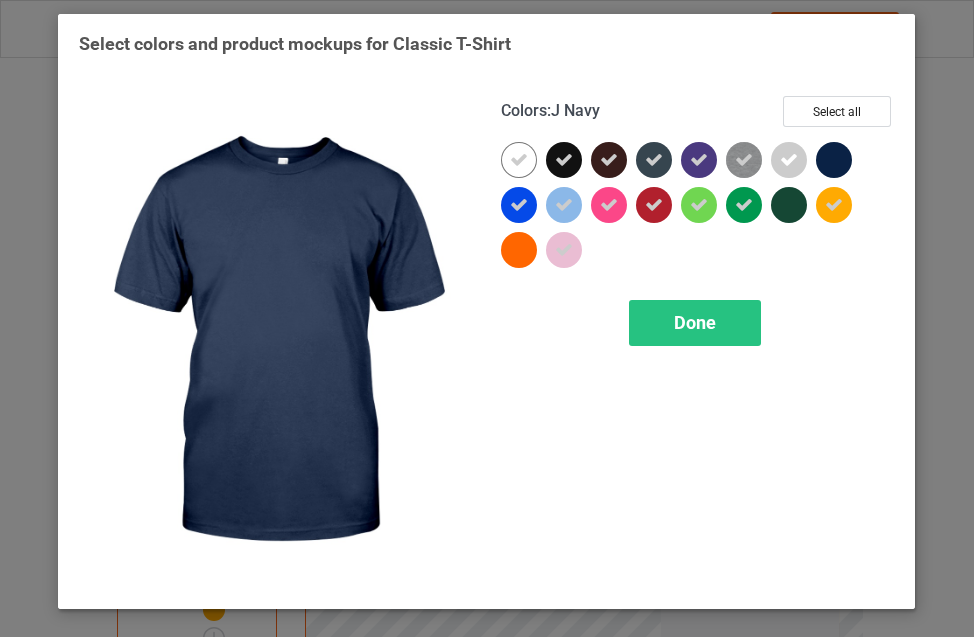 click at bounding box center (834, 160) 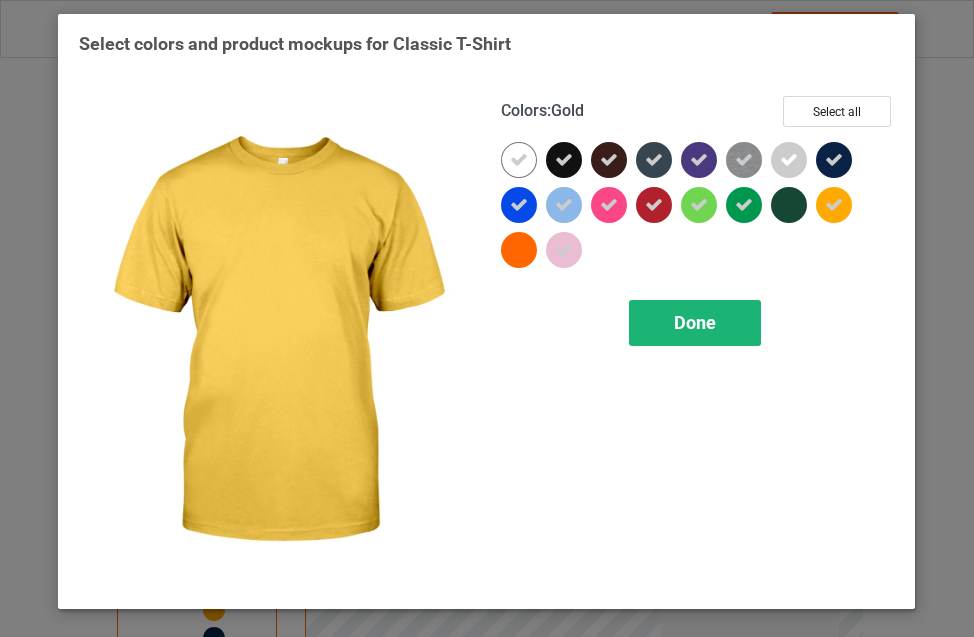 click on "Done" at bounding box center [696, 322] 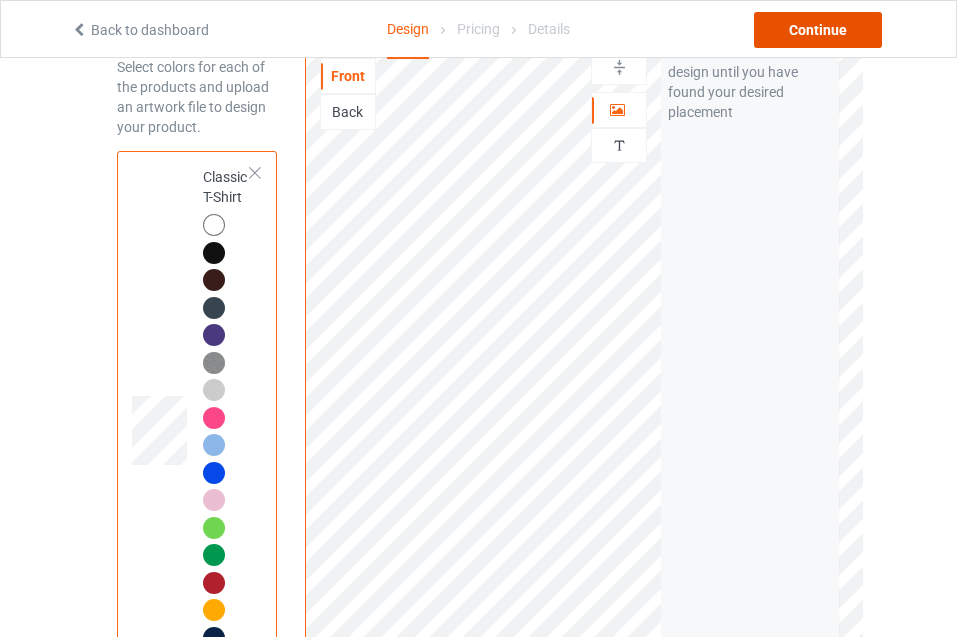 click on "Continue" at bounding box center (818, 30) 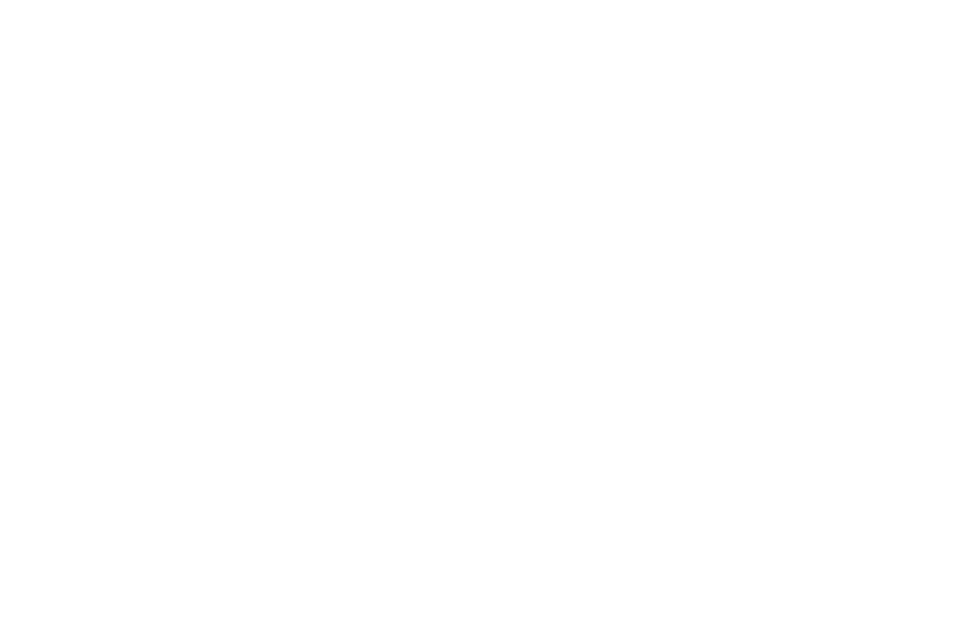 scroll, scrollTop: 0, scrollLeft: 0, axis: both 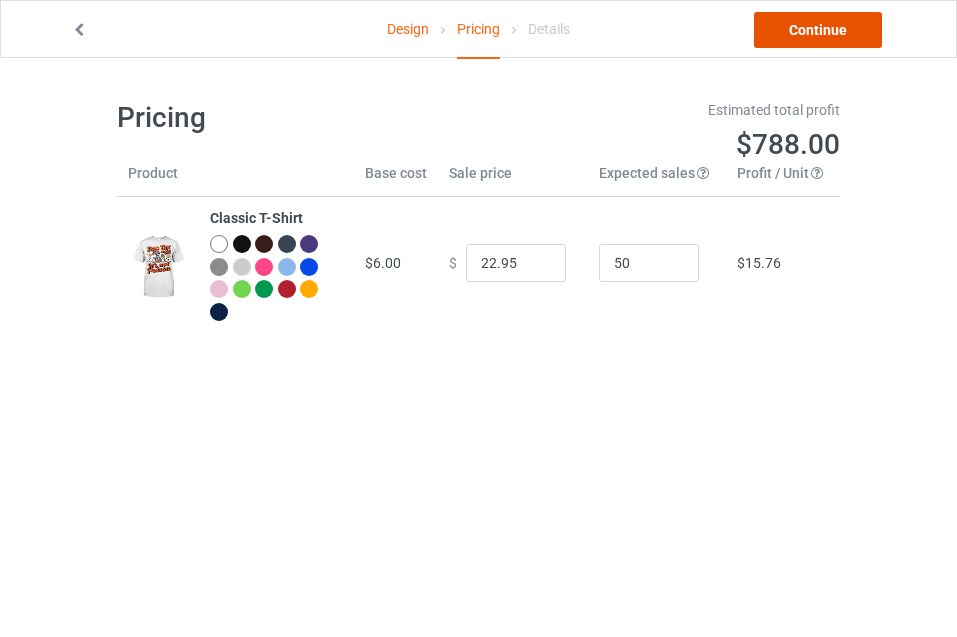 click on "Continue" at bounding box center [818, 30] 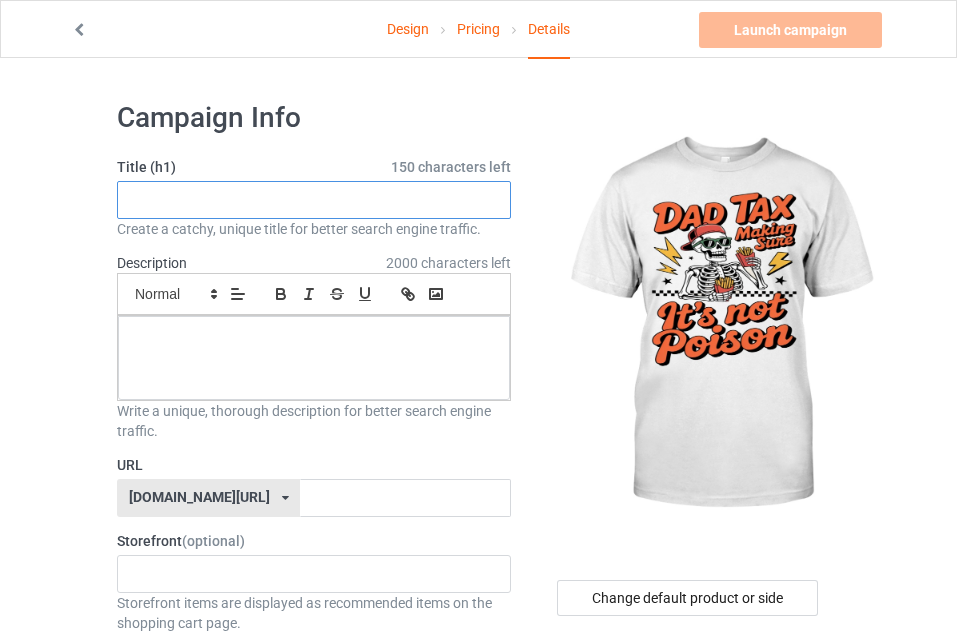 click at bounding box center (314, 200) 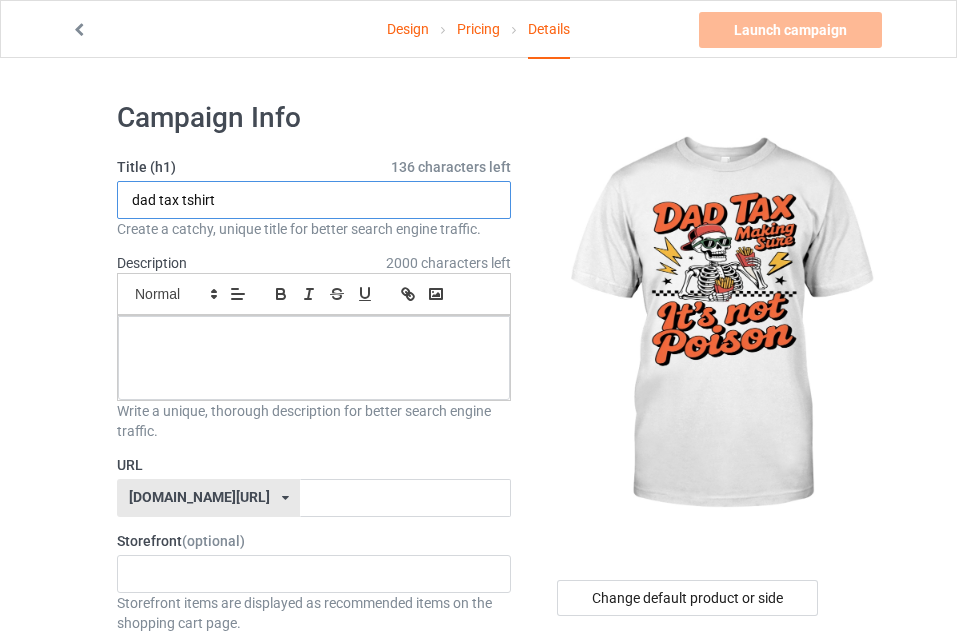 type on "dad tax tshirt" 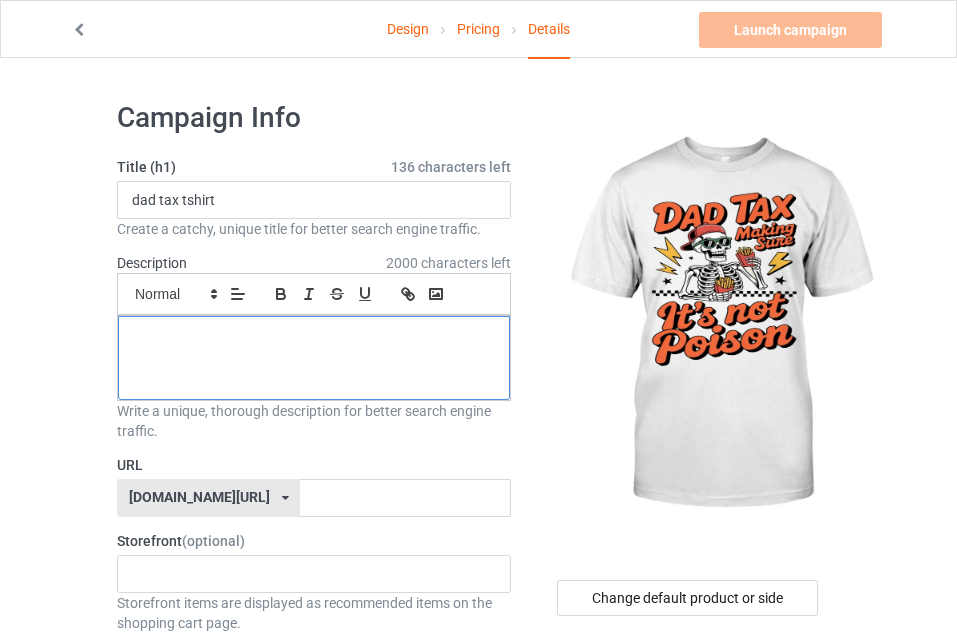 click at bounding box center [314, 358] 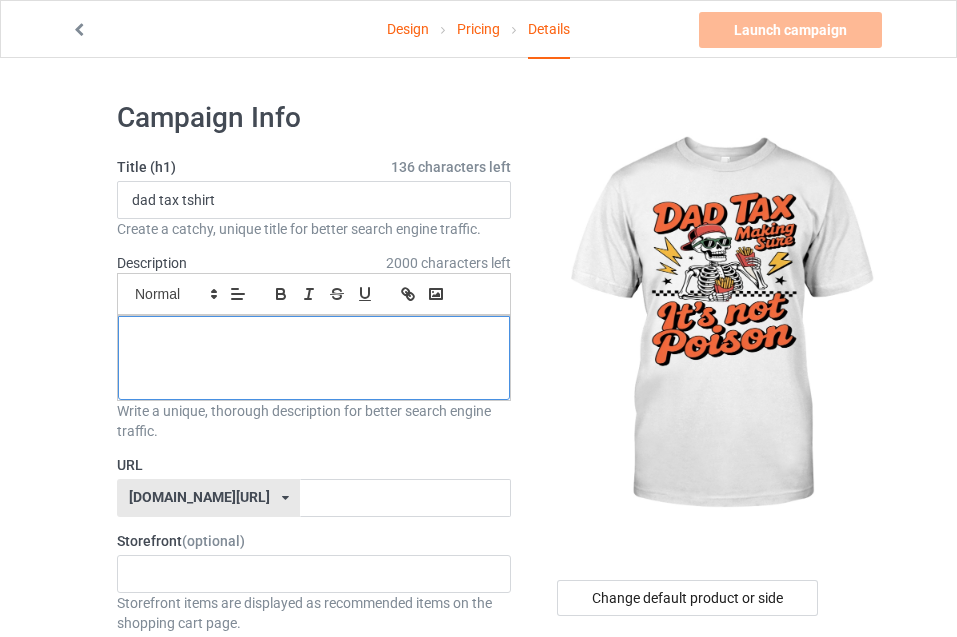 type 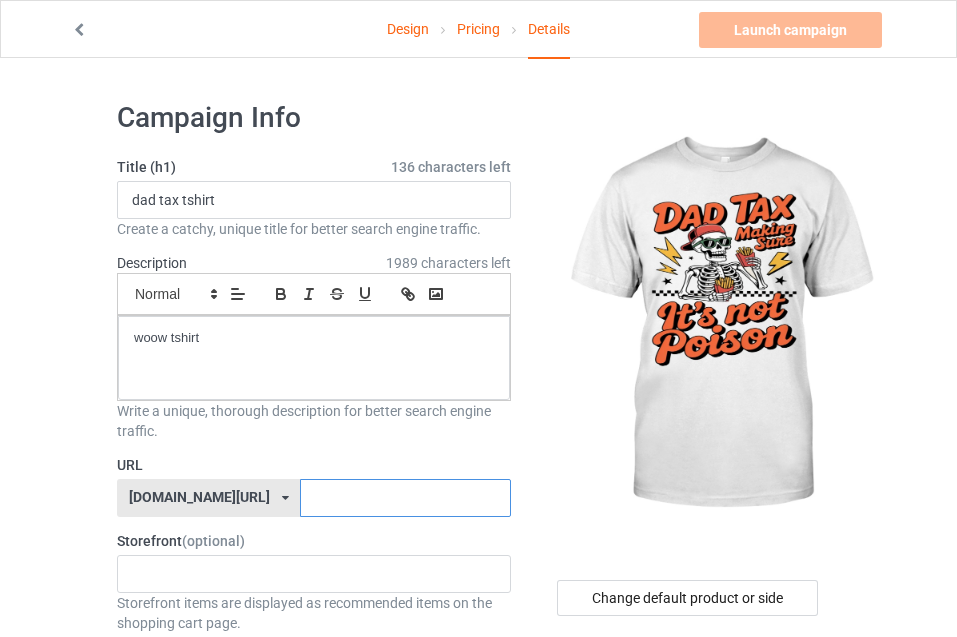 click at bounding box center (405, 498) 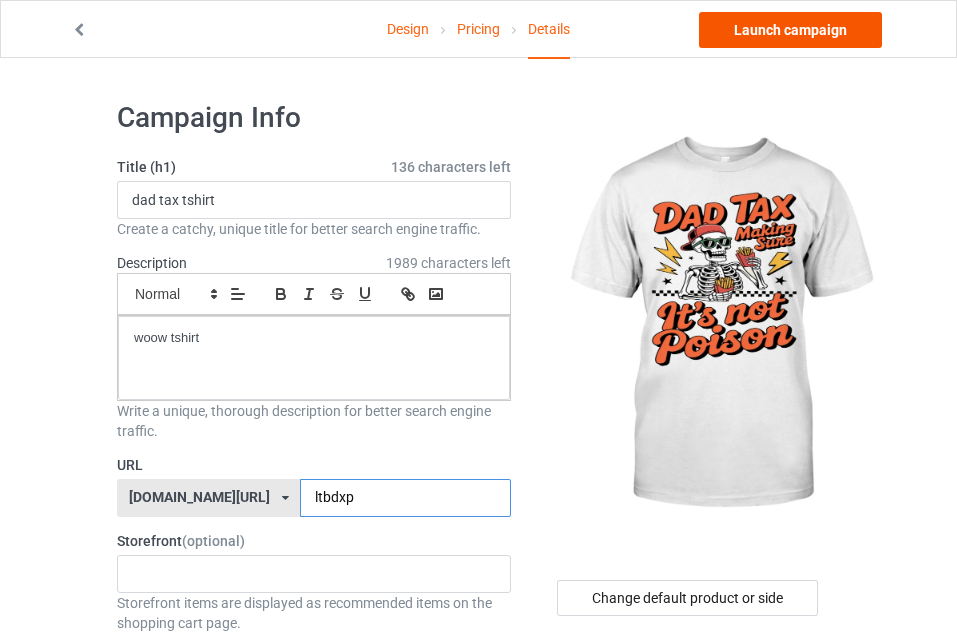type on "ltbdxp" 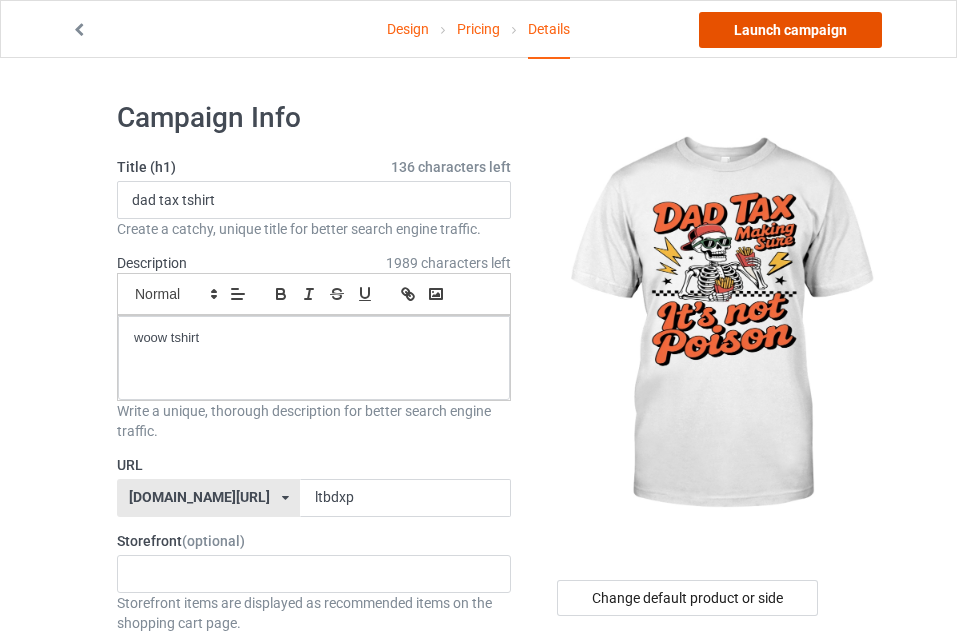 click on "Launch campaign" at bounding box center [790, 30] 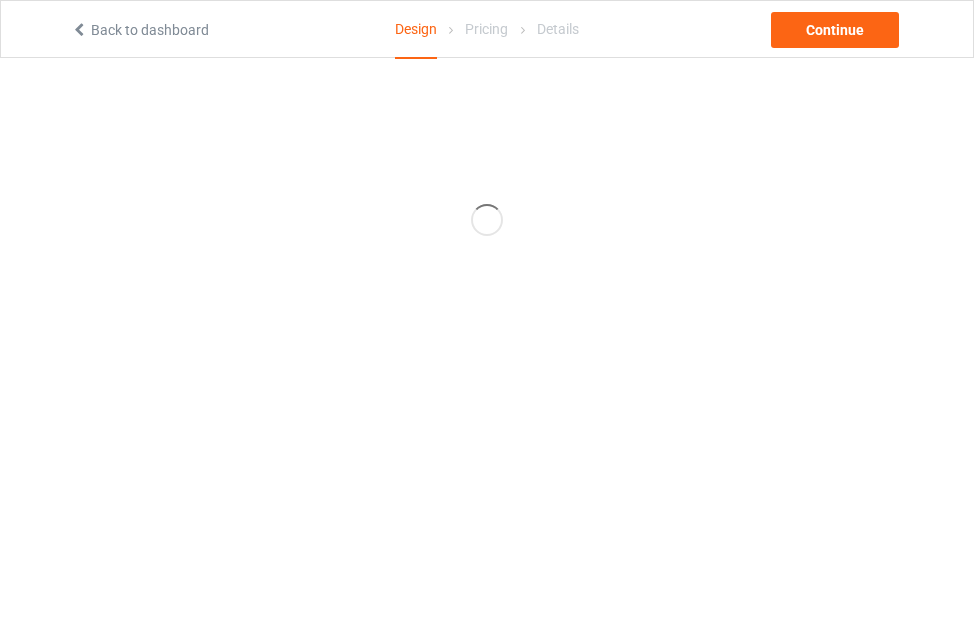 scroll, scrollTop: 0, scrollLeft: 0, axis: both 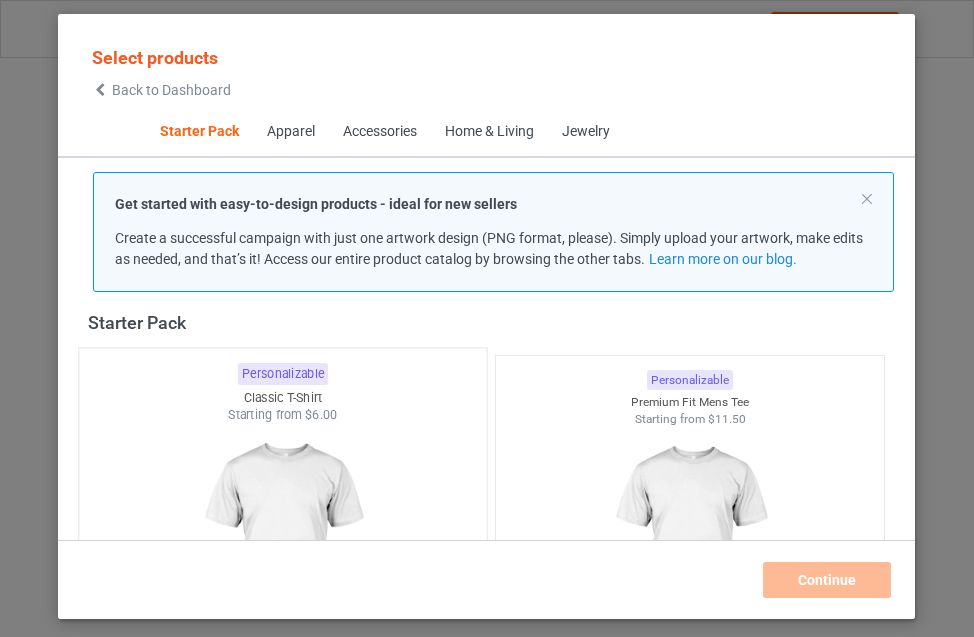 click at bounding box center (283, 541) 